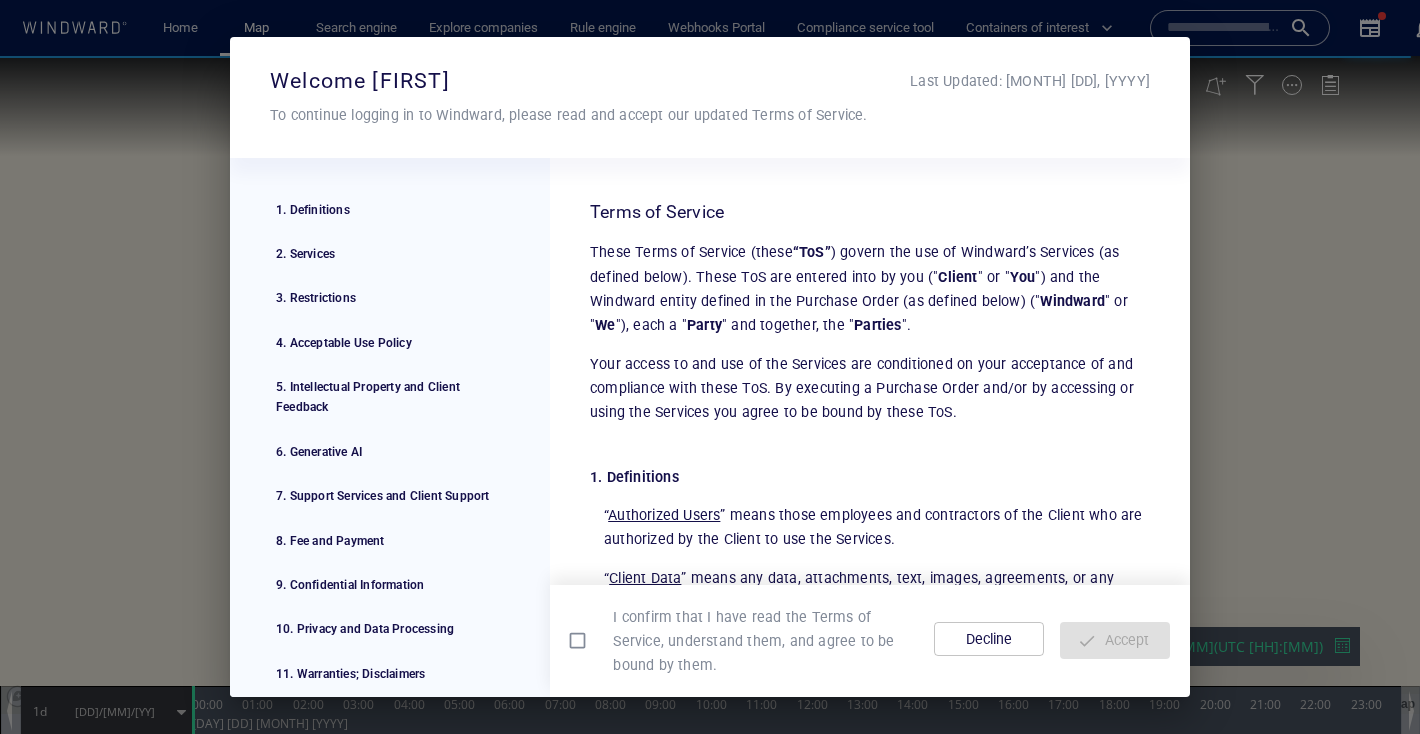 scroll, scrollTop: 0, scrollLeft: 0, axis: both 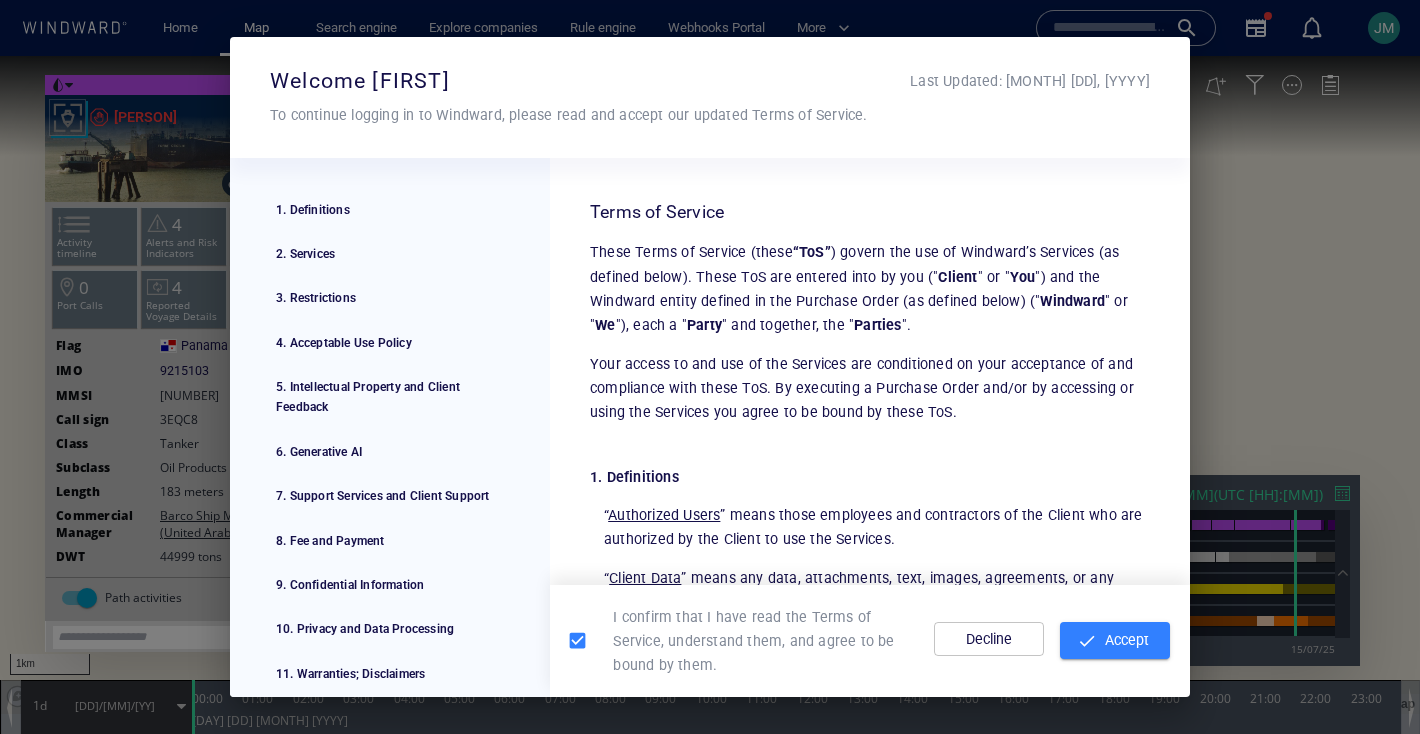 click on "Accept" at bounding box center (1115, 640) 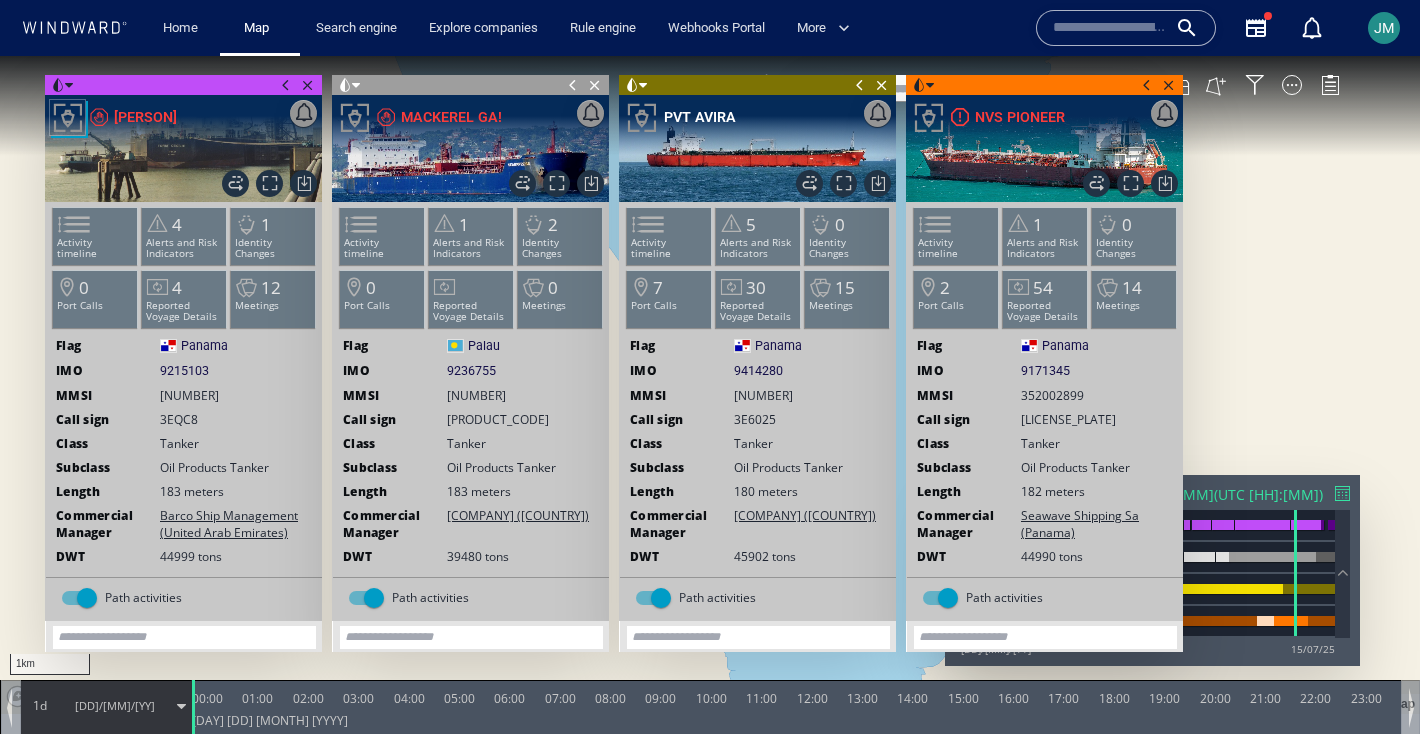 click at bounding box center (860, 85) 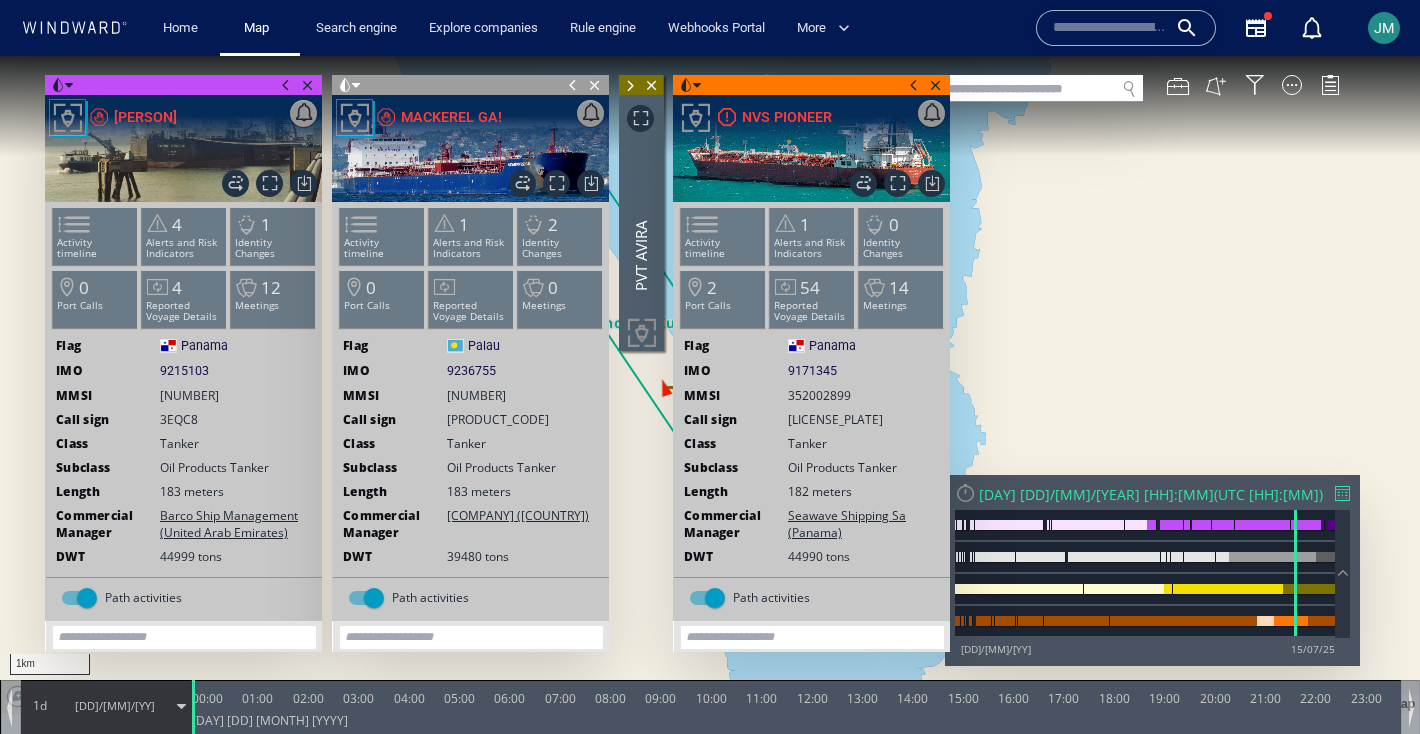 click at bounding box center (914, 85) 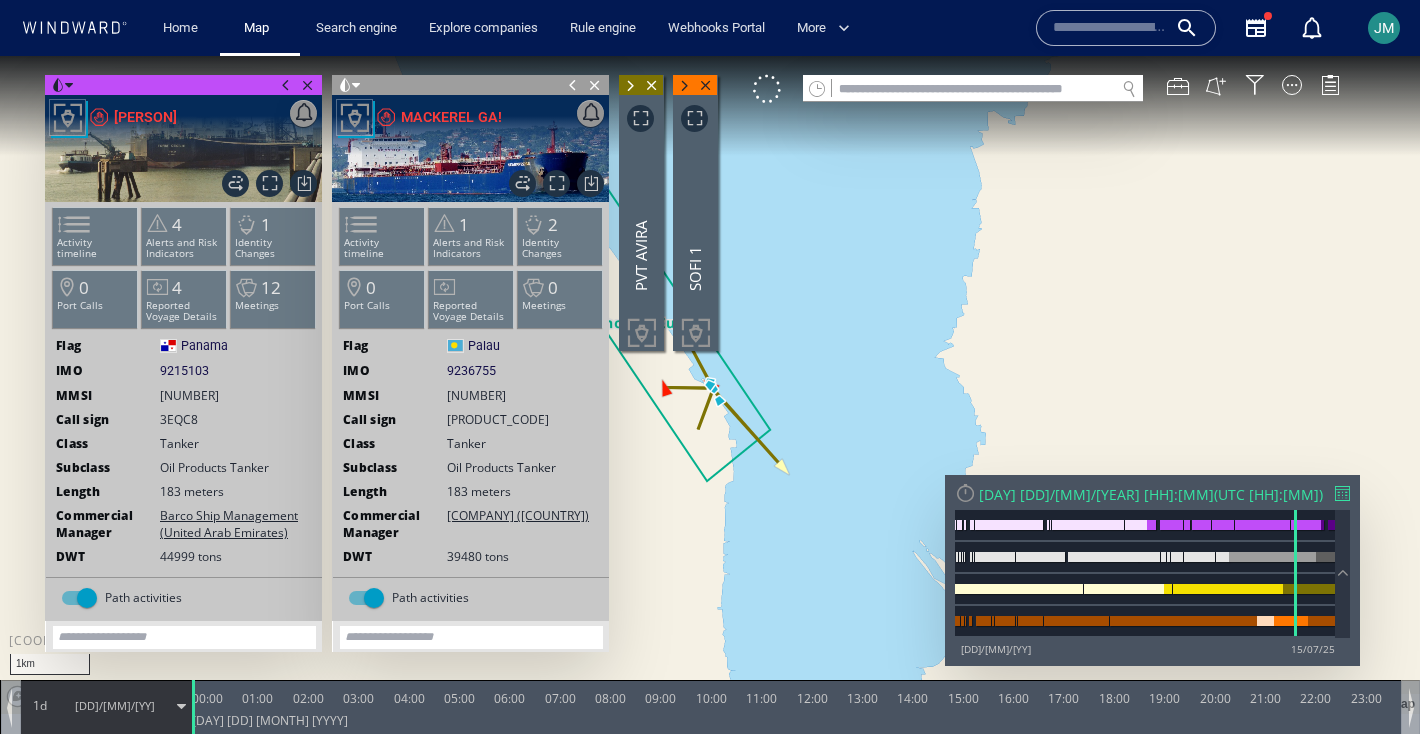 click at bounding box center [573, 85] 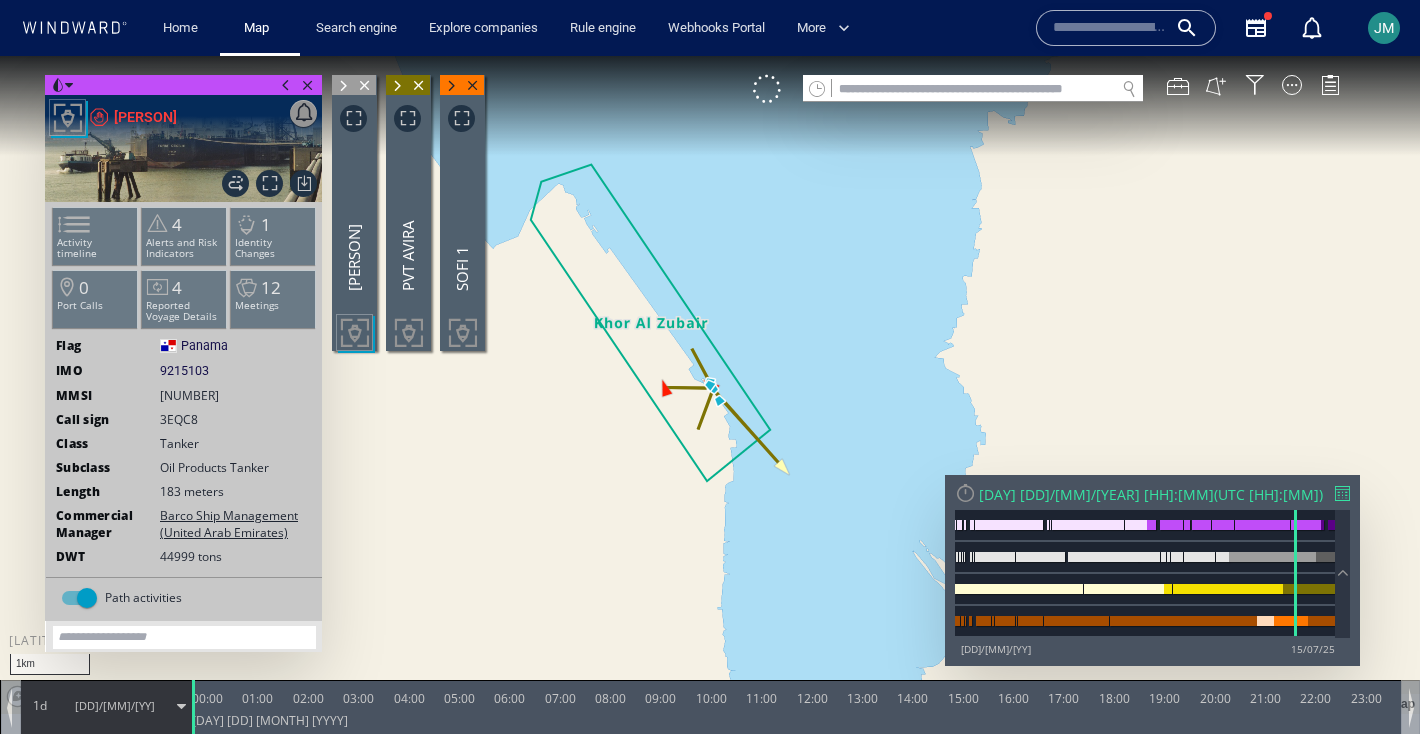 click at bounding box center (286, 85) 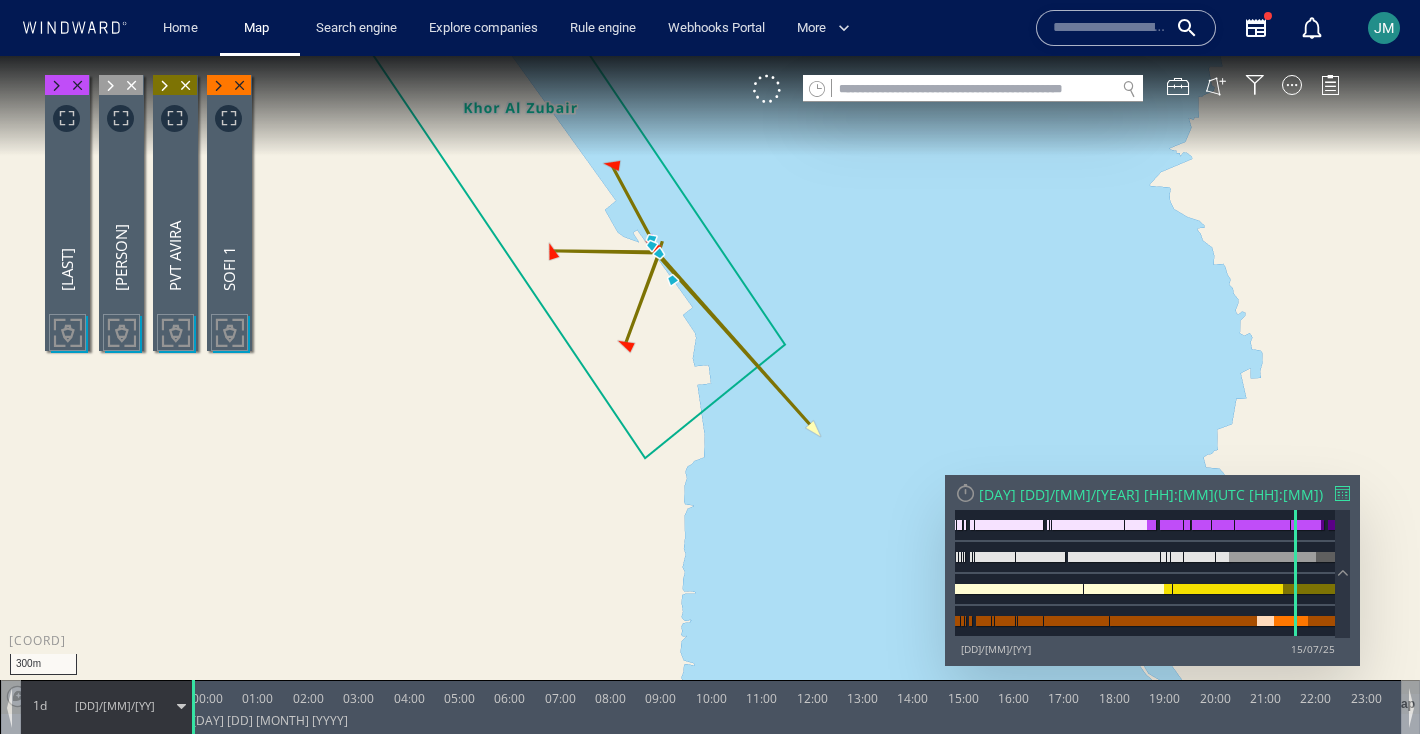 drag, startPoint x: 664, startPoint y: 326, endPoint x: 683, endPoint y: 488, distance: 163.1104 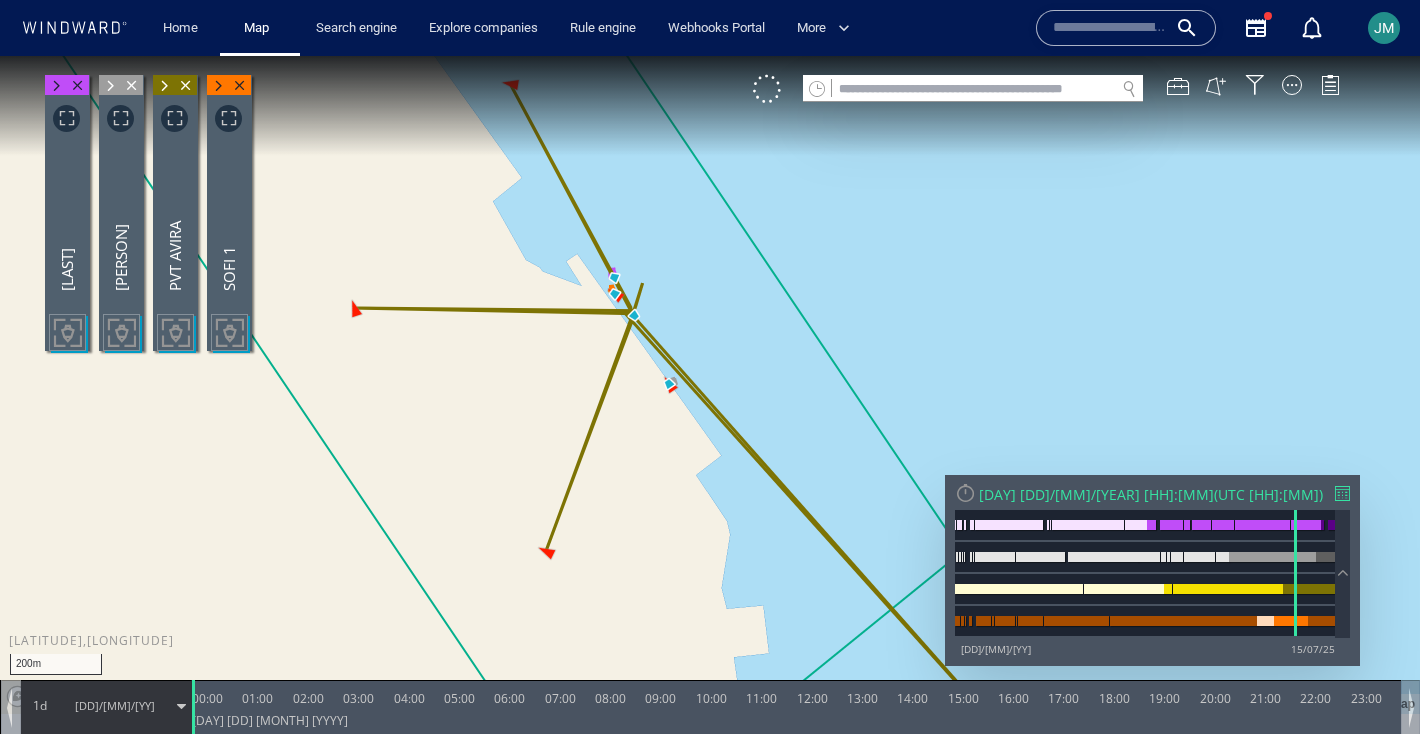 drag, startPoint x: 654, startPoint y: 457, endPoint x: 654, endPoint y: 551, distance: 94 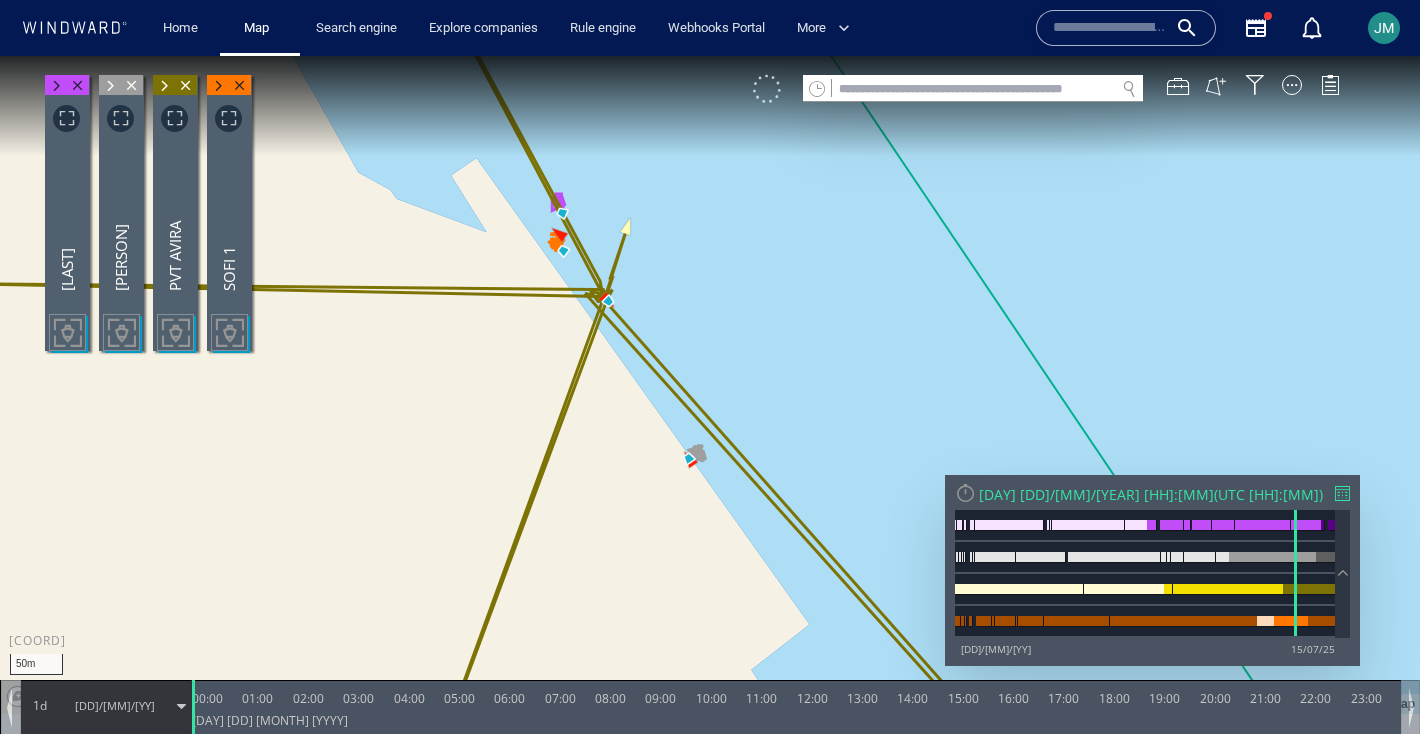 click at bounding box center [767, 89] 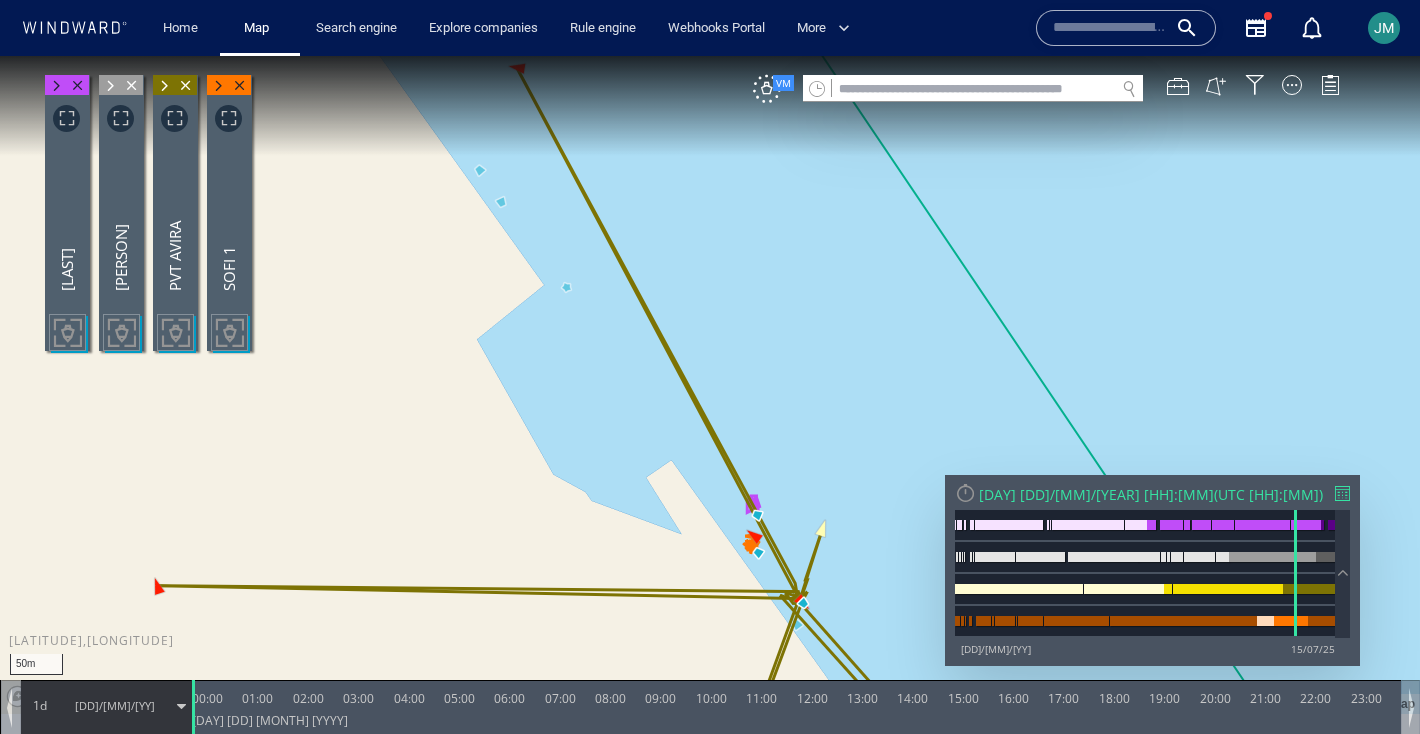 drag, startPoint x: 457, startPoint y: 159, endPoint x: 659, endPoint y: 471, distance: 371.68265 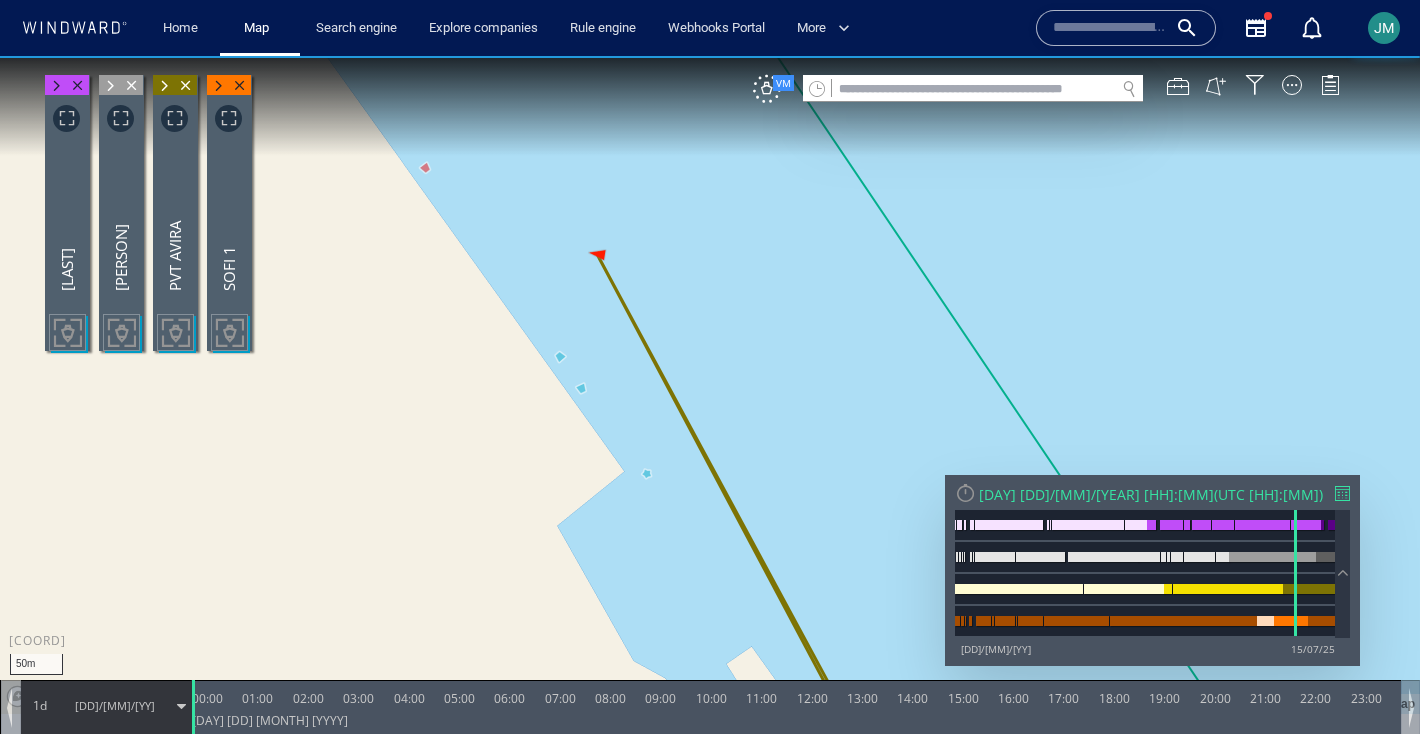 drag, startPoint x: 618, startPoint y: 335, endPoint x: 417, endPoint y: 128, distance: 288.53076 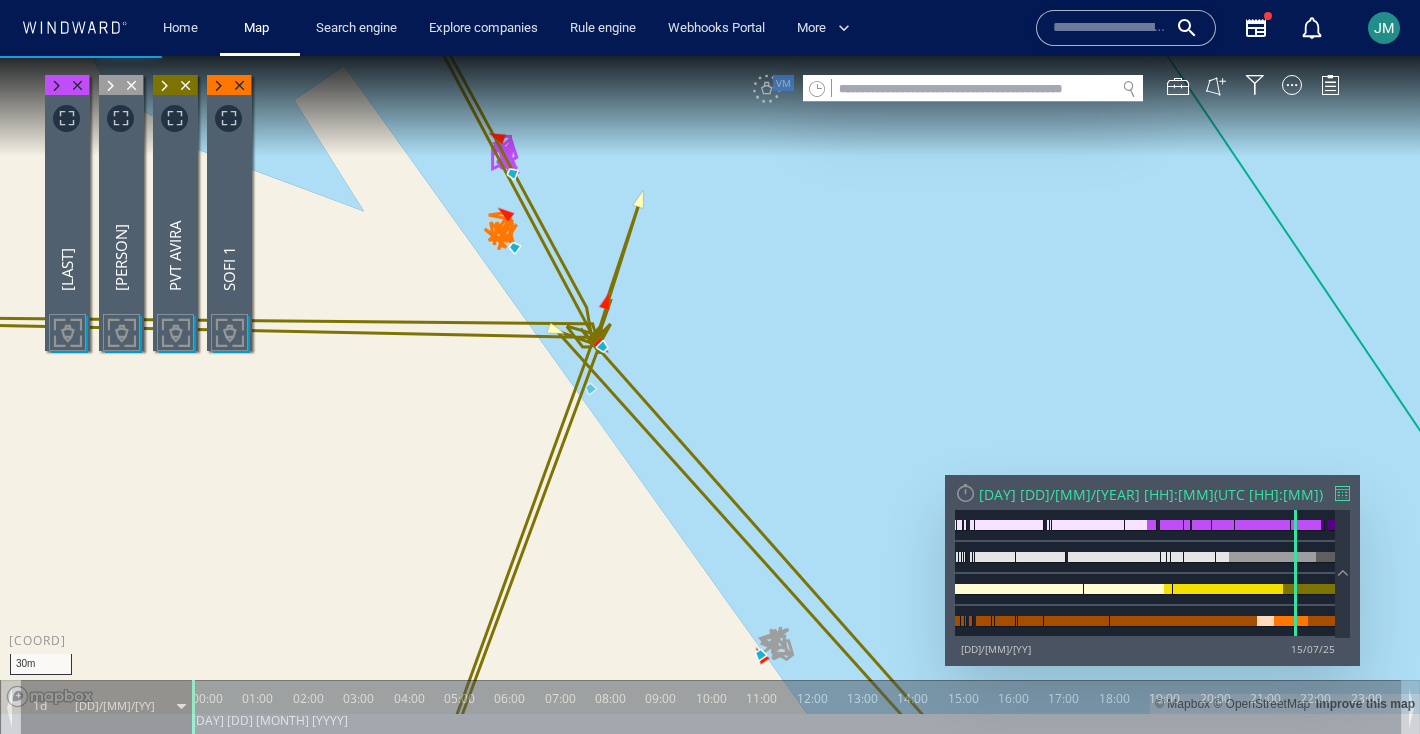 drag, startPoint x: 616, startPoint y: 466, endPoint x: 641, endPoint y: 546, distance: 83.81527 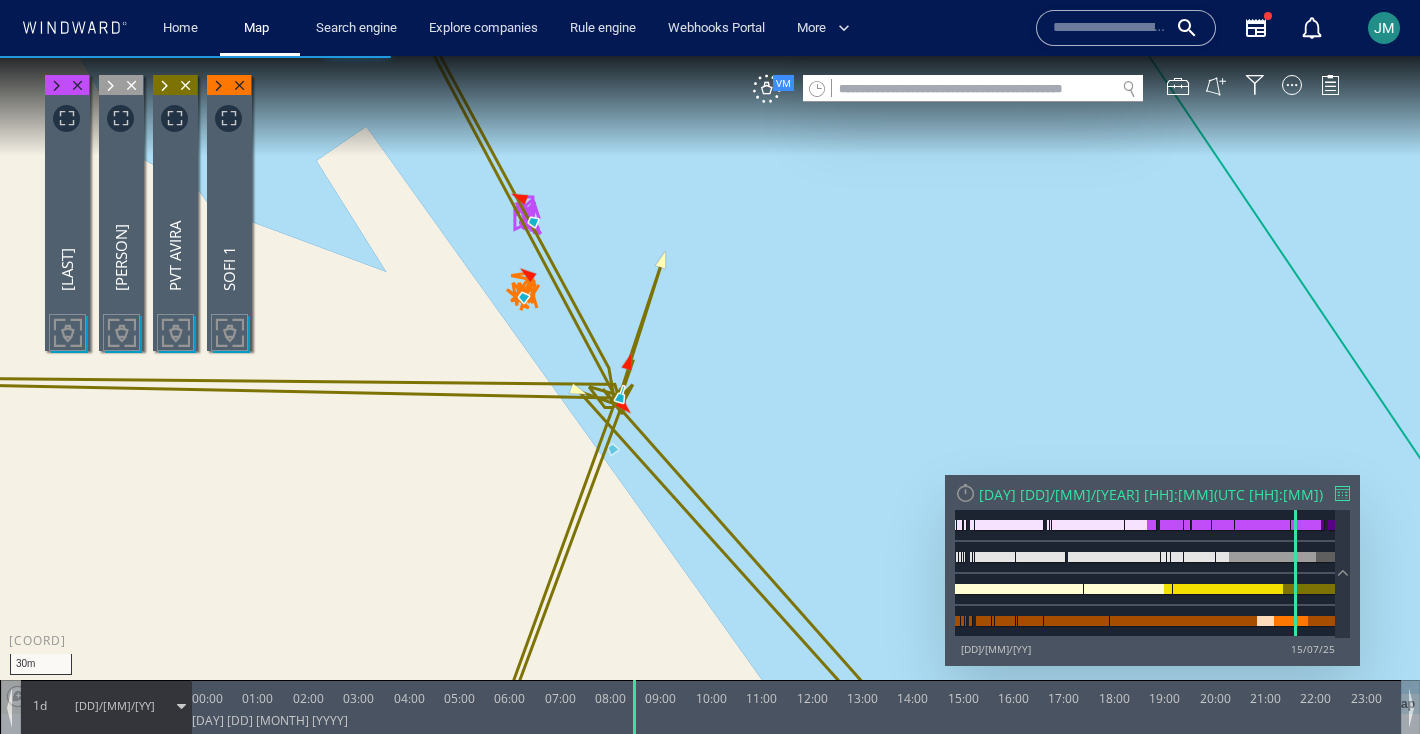 drag, startPoint x: 202, startPoint y: 695, endPoint x: 671, endPoint y: 676, distance: 469.3847 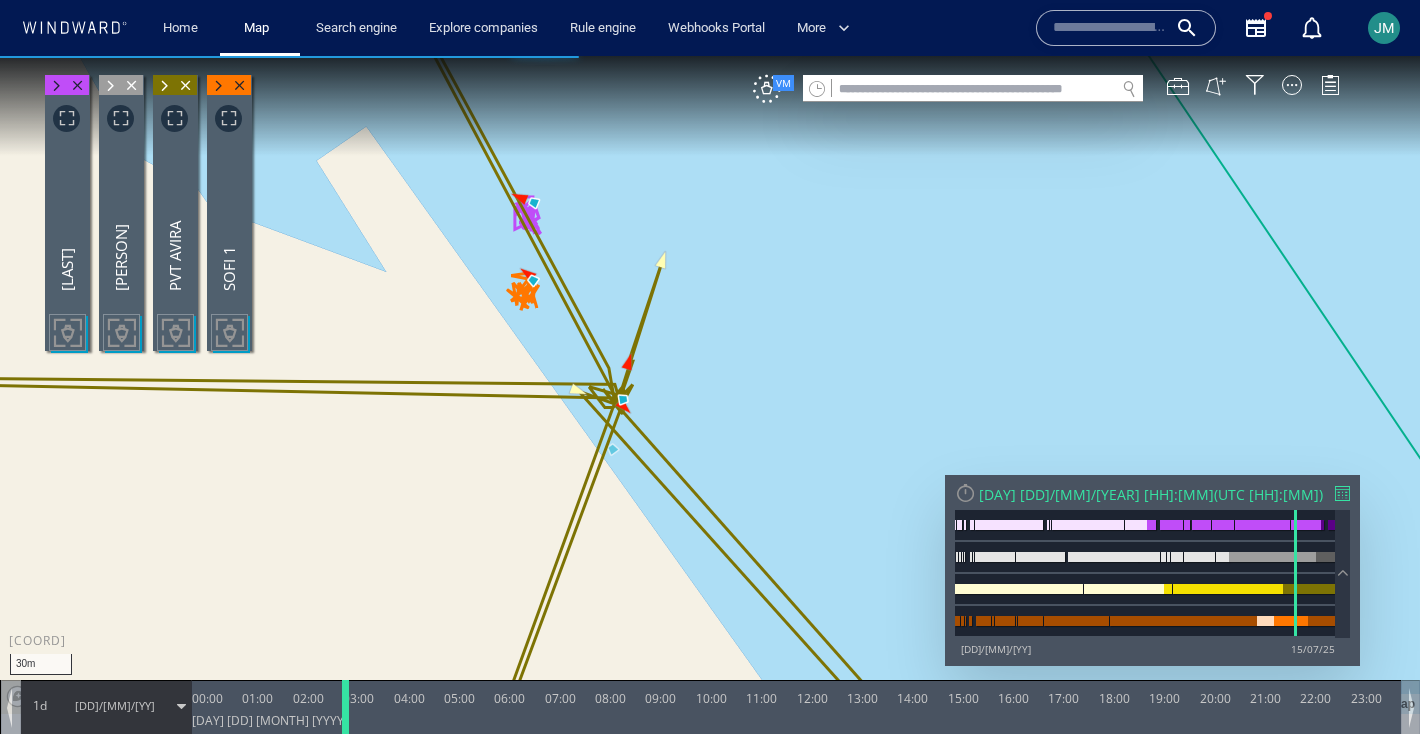 drag, startPoint x: 664, startPoint y: 689, endPoint x: 344, endPoint y: 713, distance: 320.89874 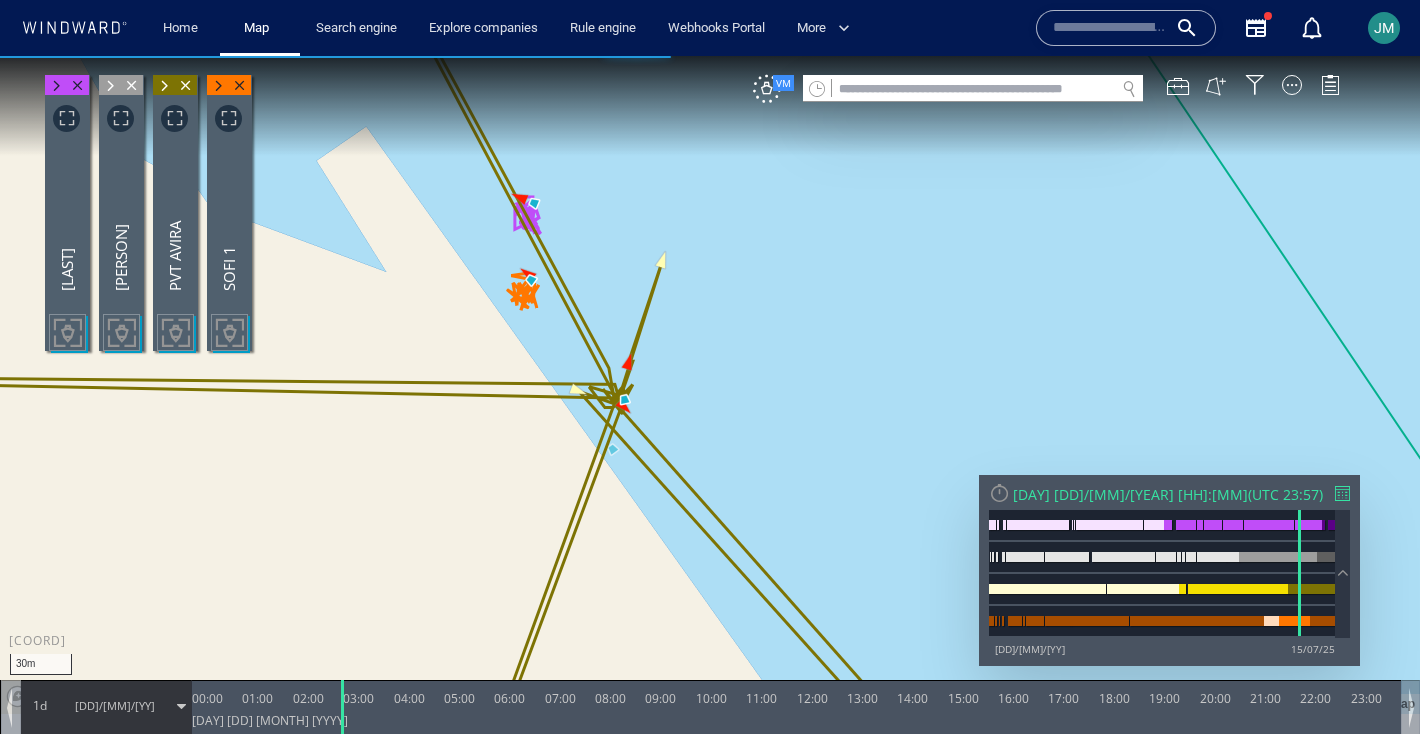 click at bounding box center (164, 86) 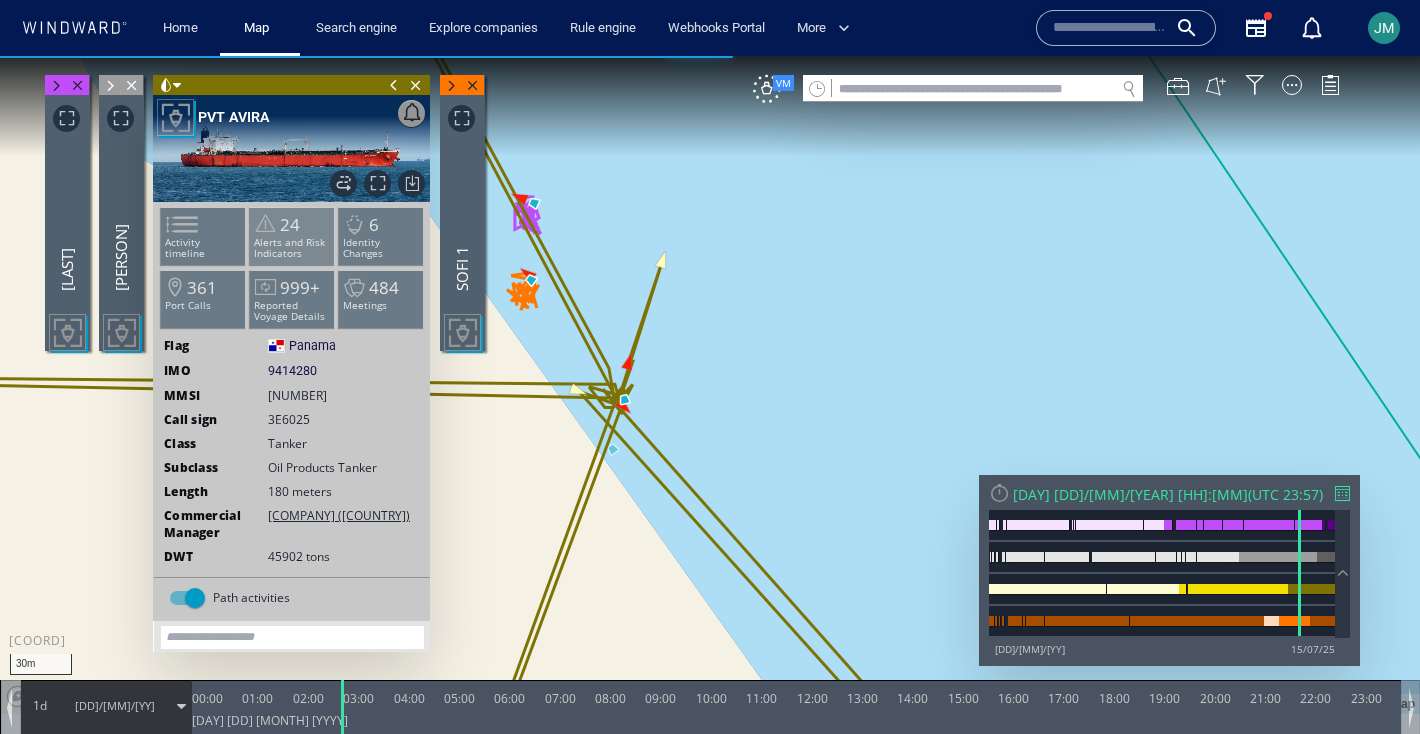 click on "Alerts and Risk Indicators" at bounding box center (292, 248) 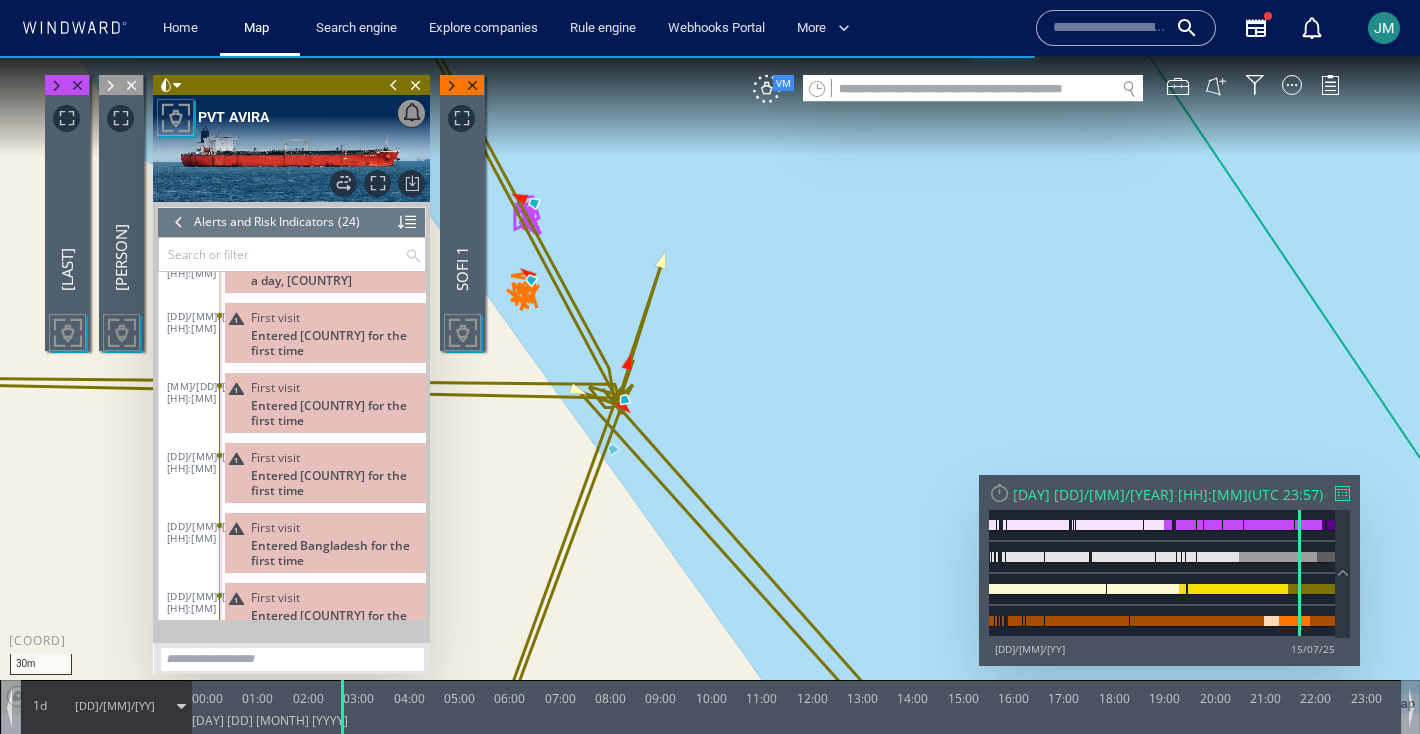 scroll, scrollTop: 967, scrollLeft: 0, axis: vertical 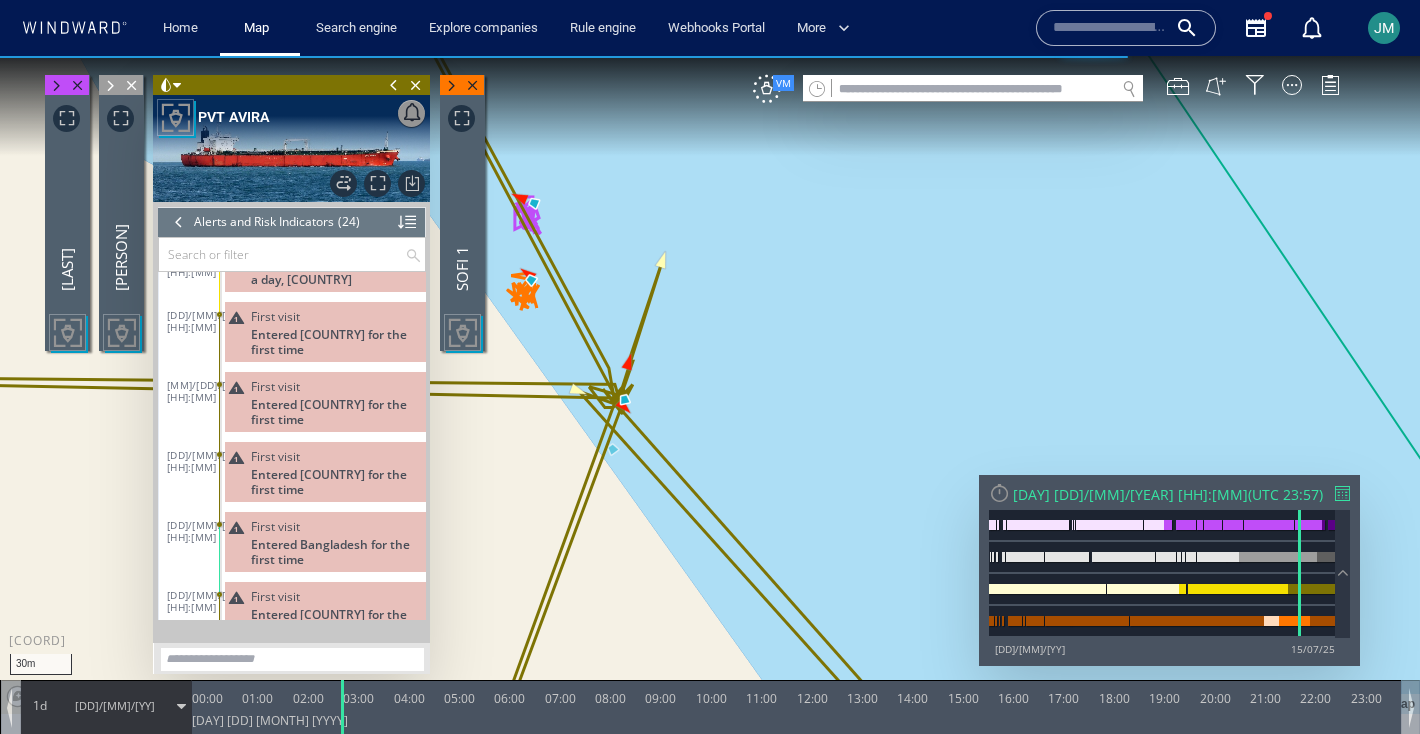 click at bounding box center (179, 222) 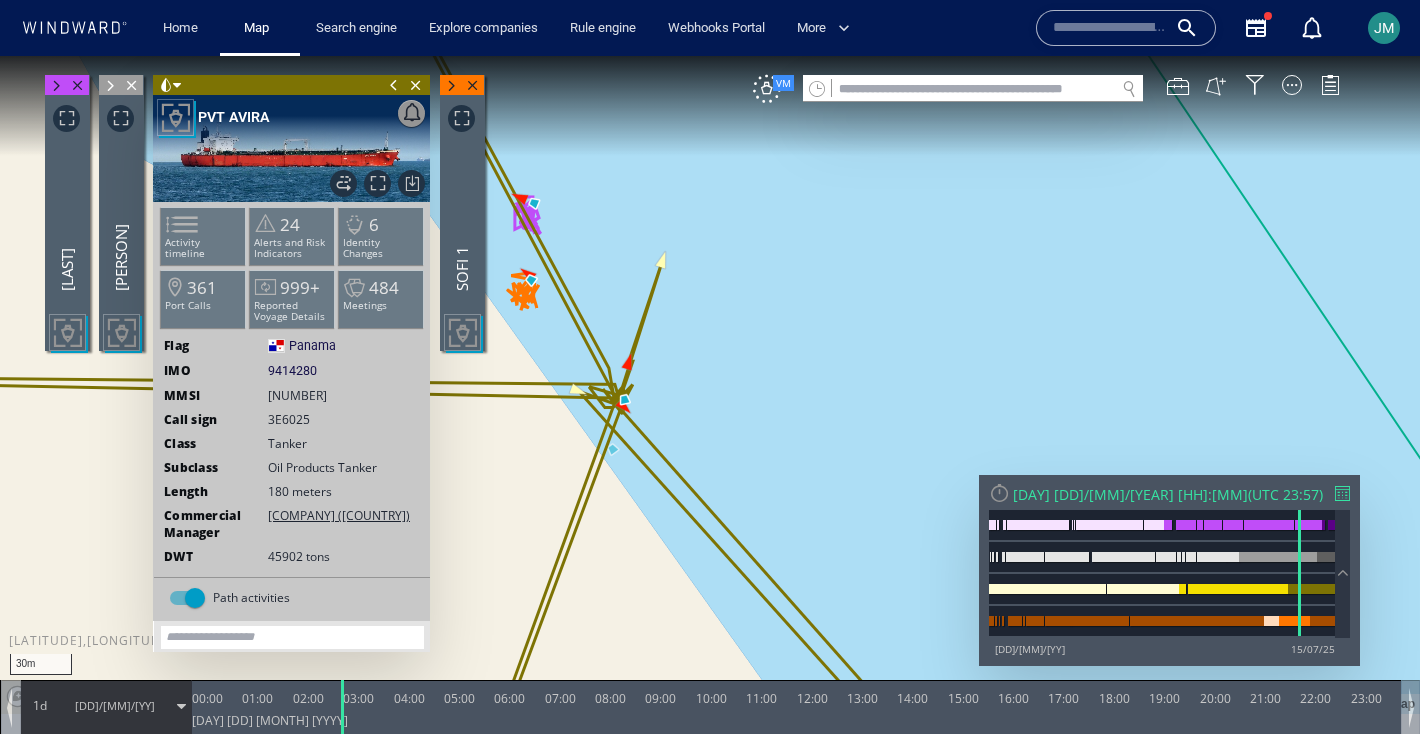 click at bounding box center (394, 85) 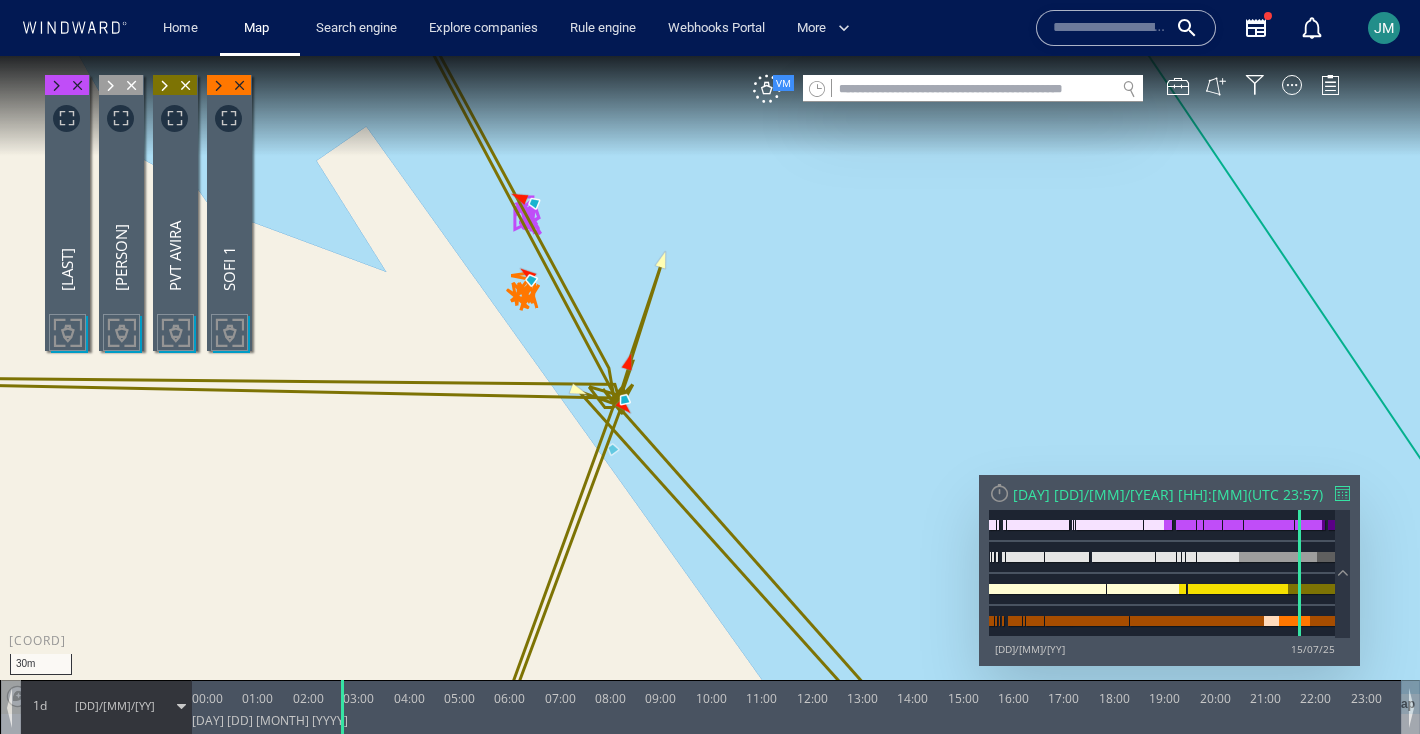 click on "[DAY] [DD]/[MM]/[YEAR] [HH]:[MM]" at bounding box center (1130, 494) 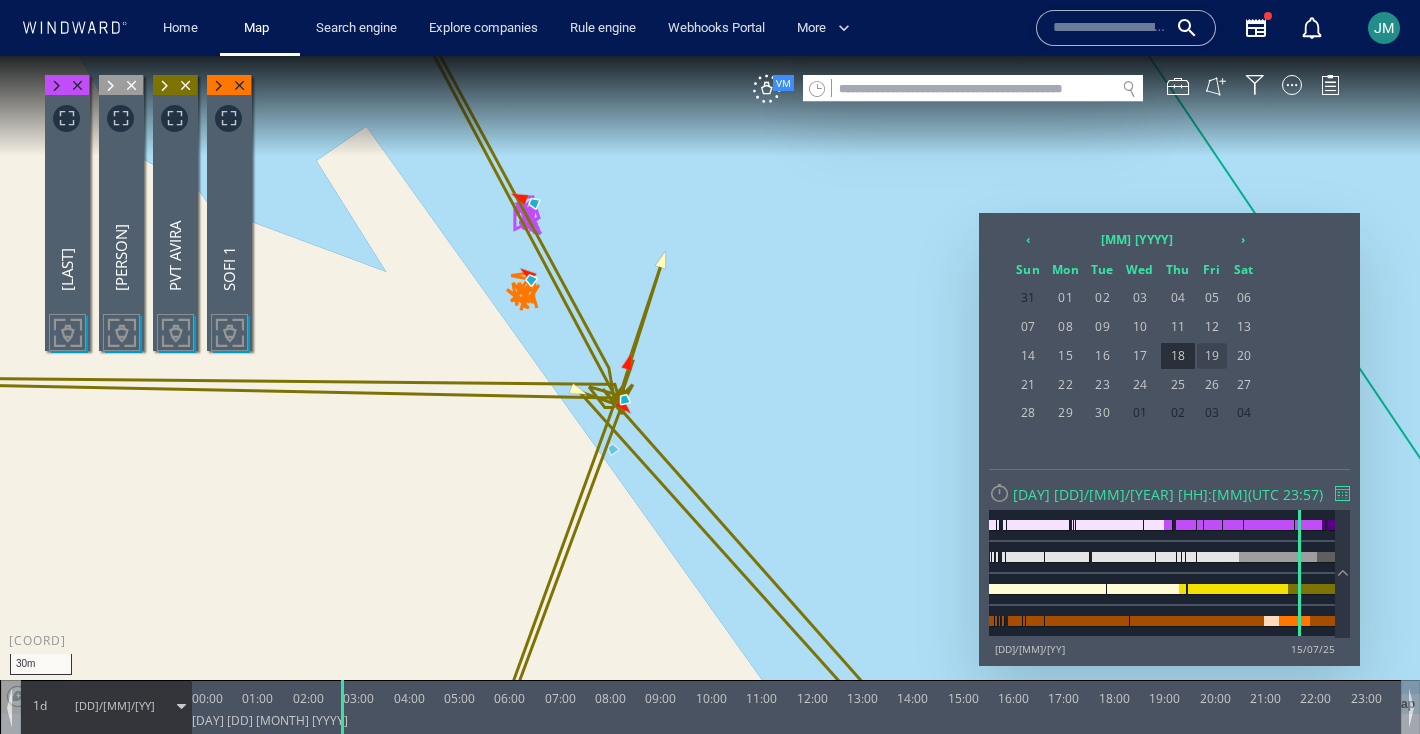 click on "19" at bounding box center (1212, 356) 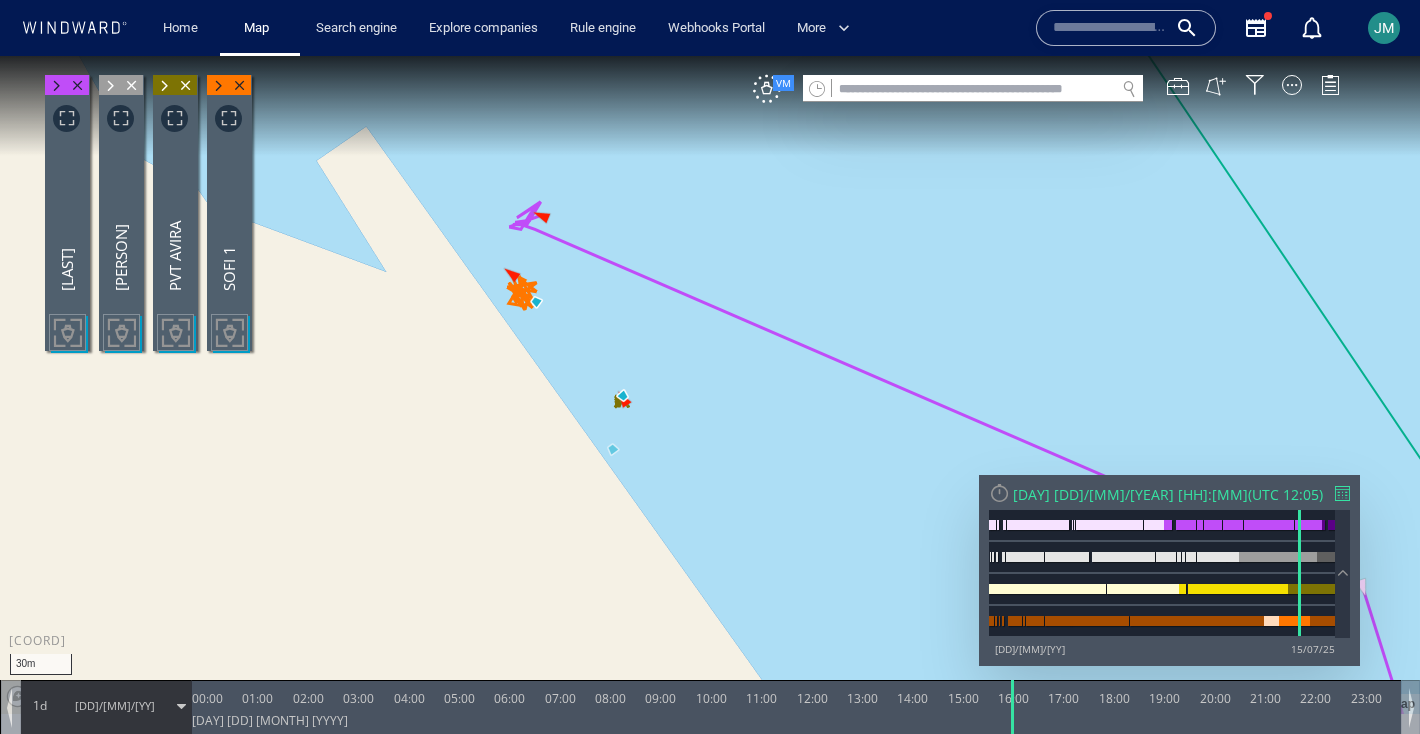 drag, startPoint x: 193, startPoint y: 693, endPoint x: 1013, endPoint y: 748, distance: 821.84247 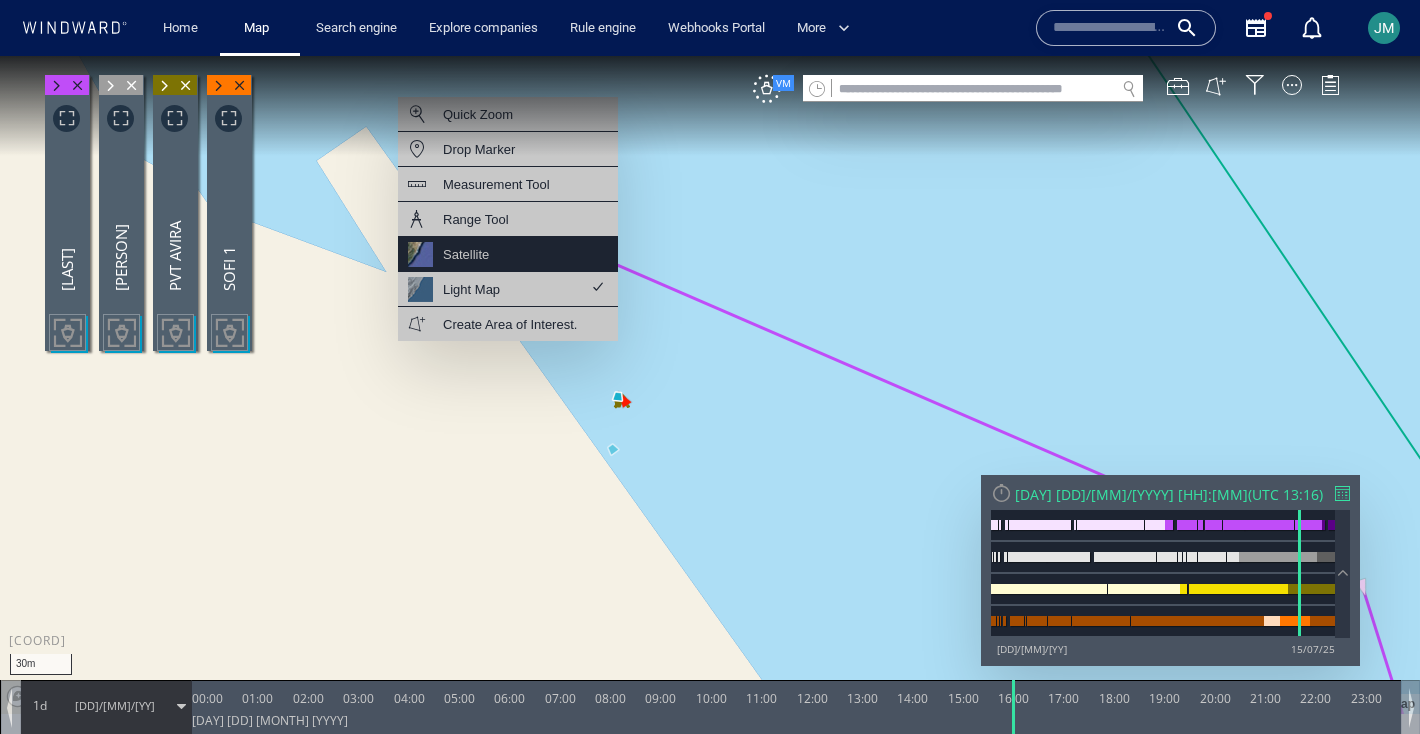click on "Satellite" at bounding box center (508, 254) 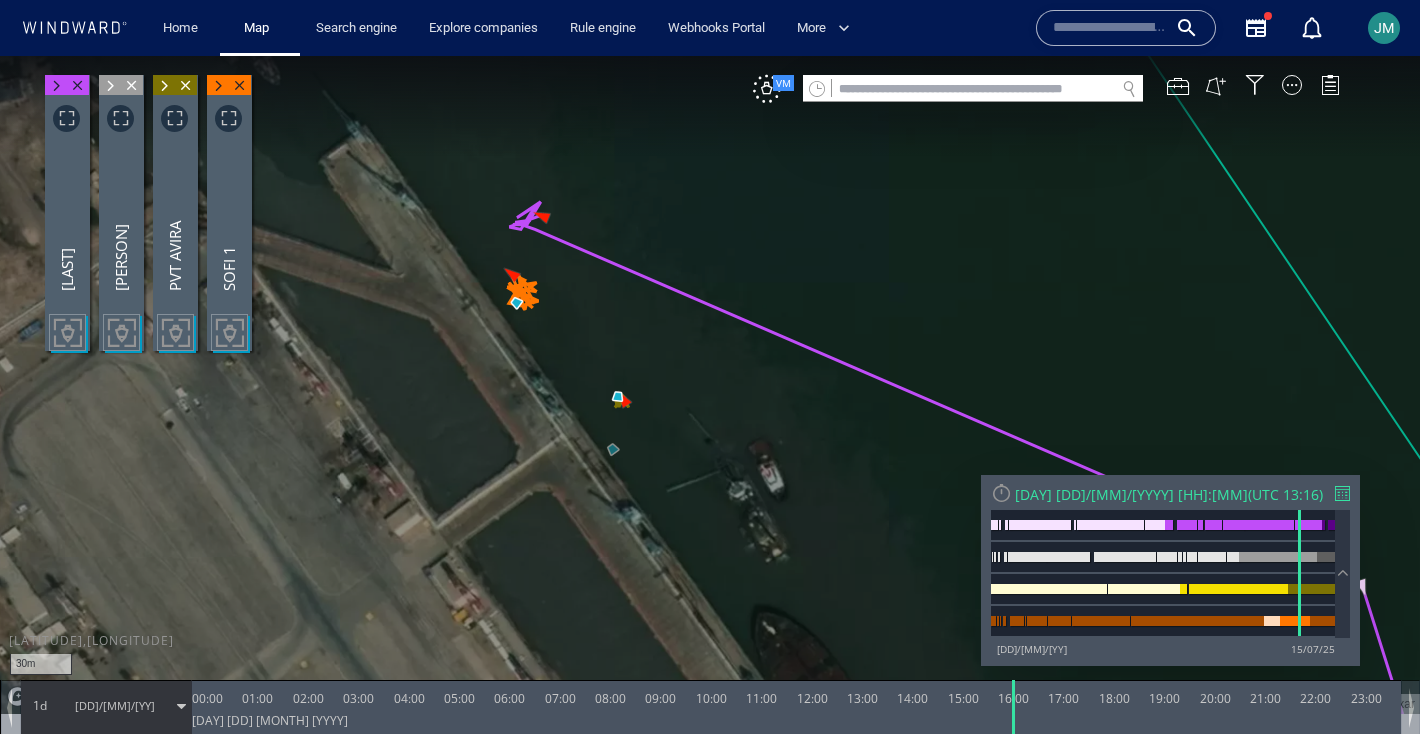 drag, startPoint x: 434, startPoint y: 287, endPoint x: 440, endPoint y: 320, distance: 33.54102 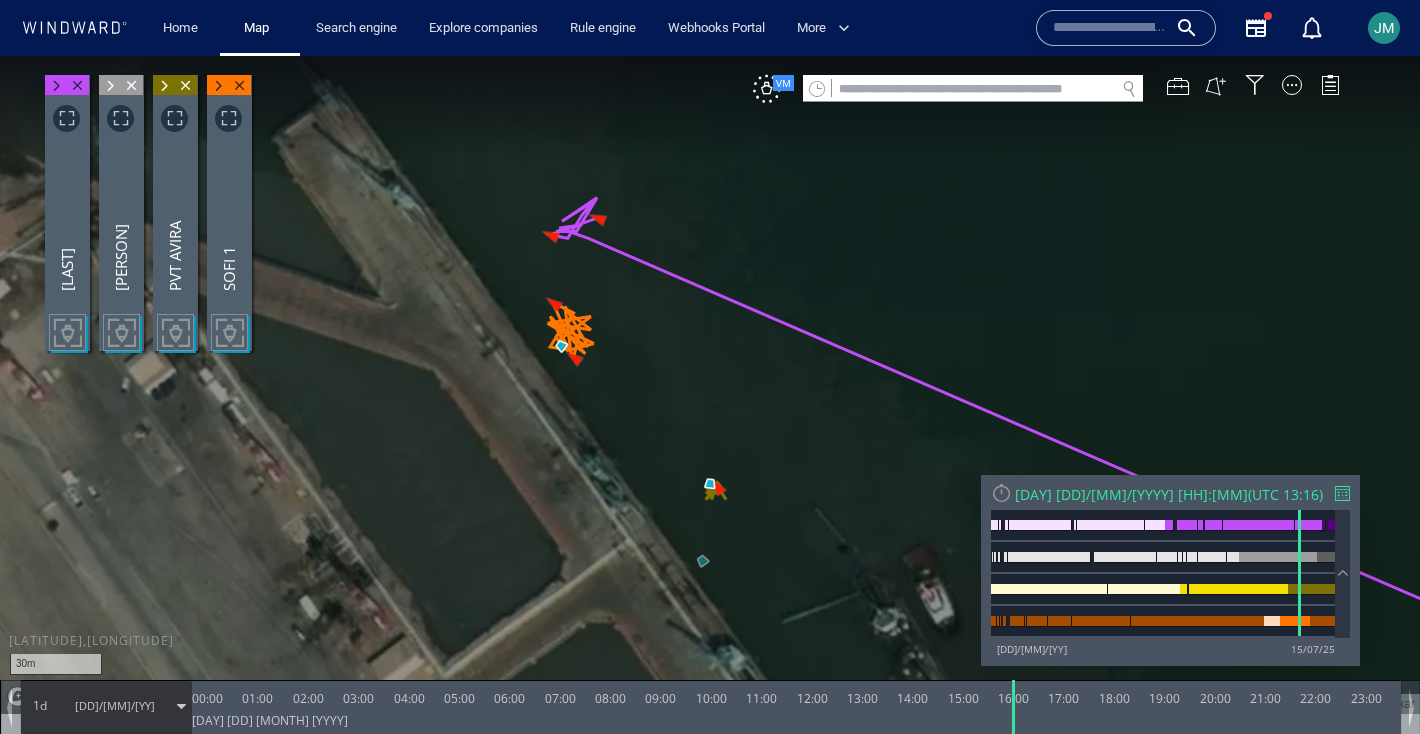 drag, startPoint x: 441, startPoint y: 320, endPoint x: 494, endPoint y: 418, distance: 111.41364 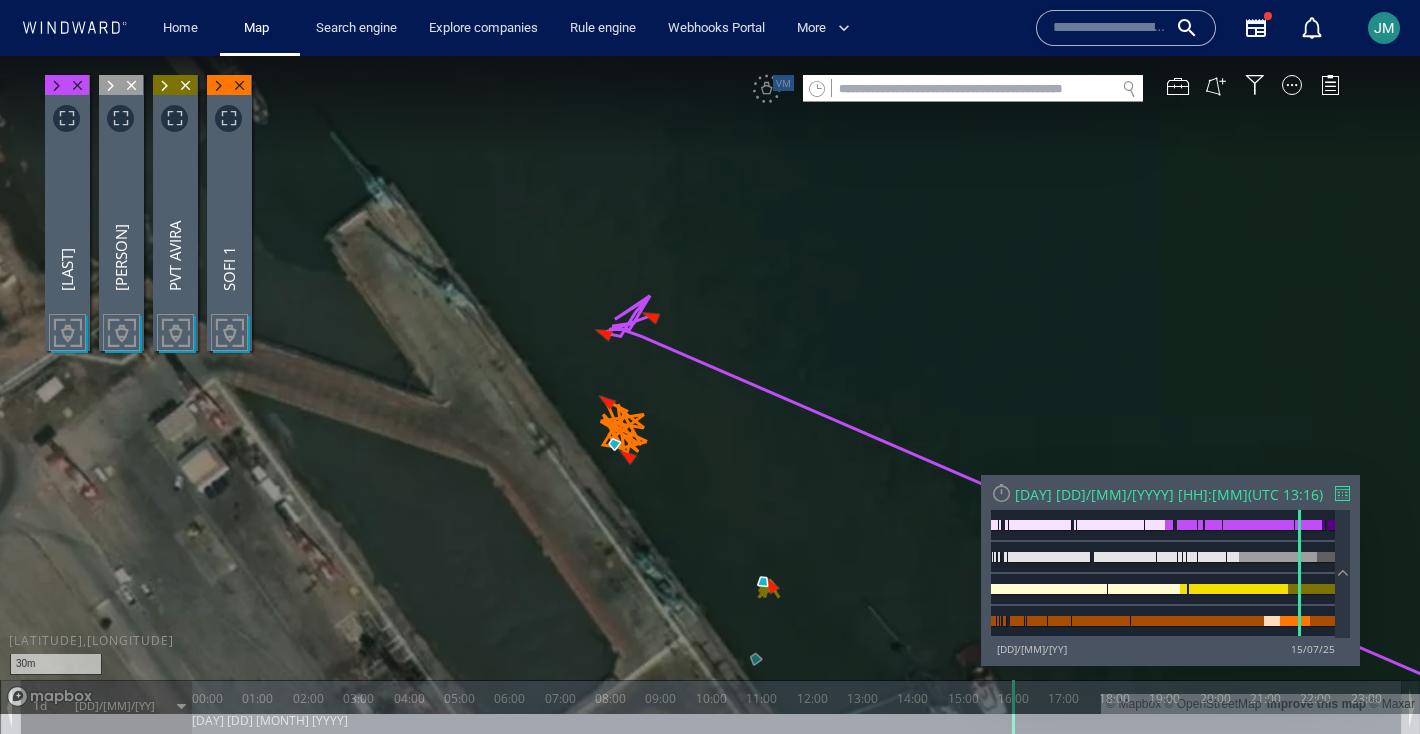 drag, startPoint x: 494, startPoint y: 418, endPoint x: 295, endPoint y: 26, distance: 439.61914 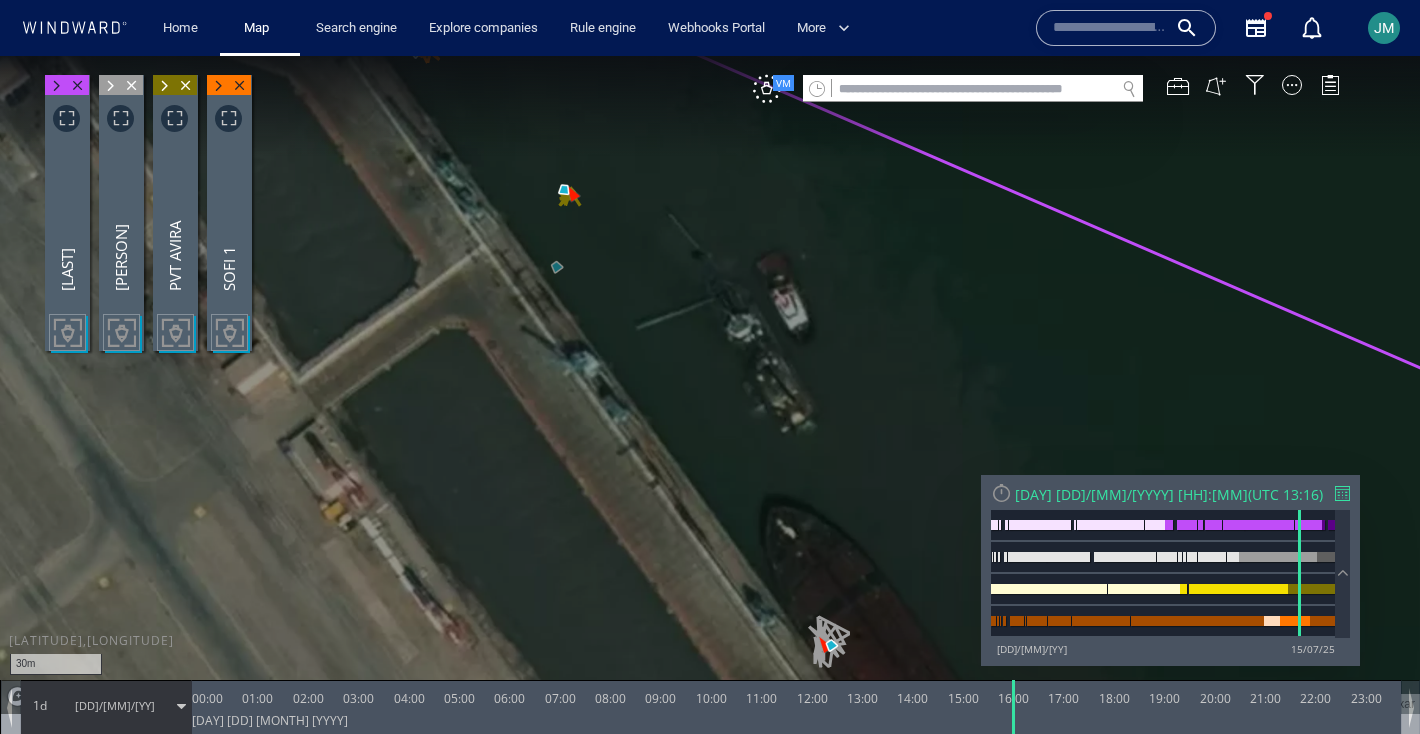 drag, startPoint x: 902, startPoint y: 482, endPoint x: 611, endPoint y: 223, distance: 389.56644 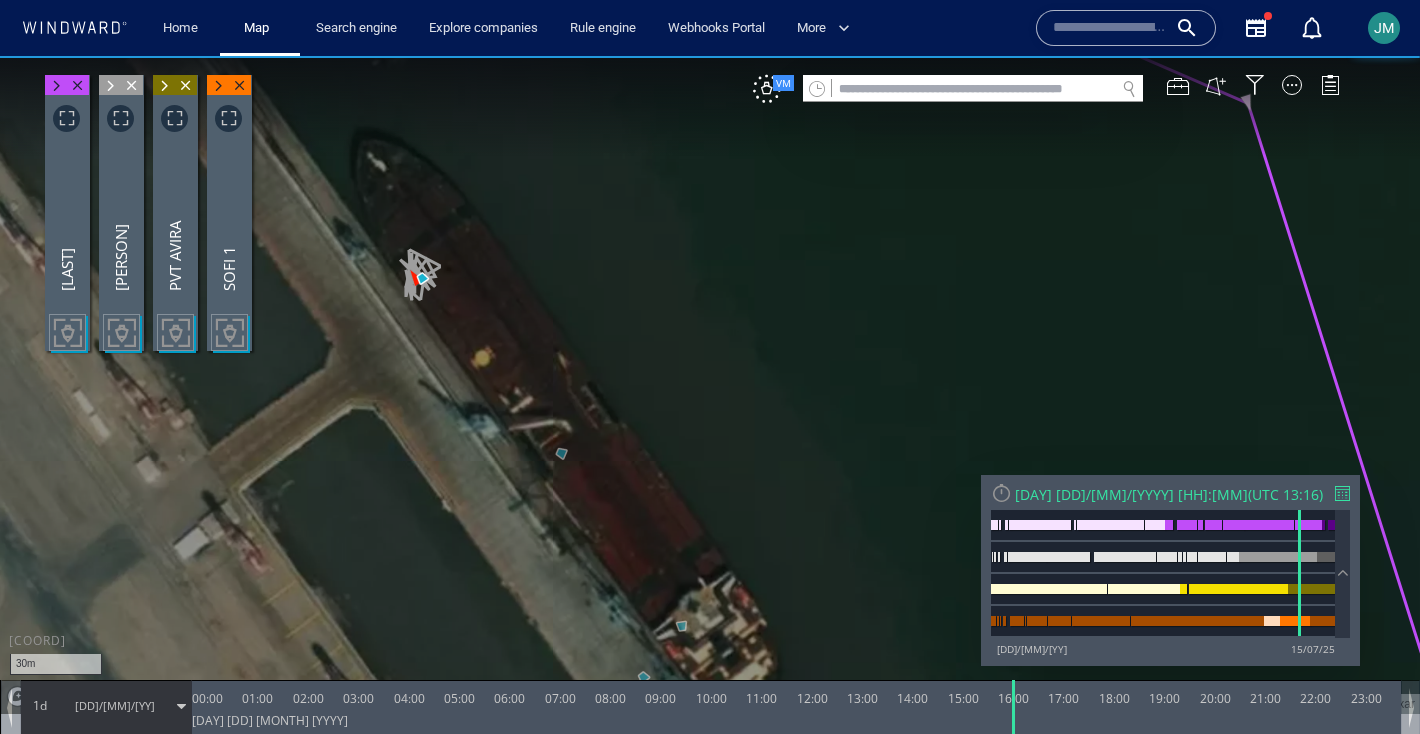 drag, startPoint x: 766, startPoint y: 480, endPoint x: 370, endPoint y: 118, distance: 536.5259 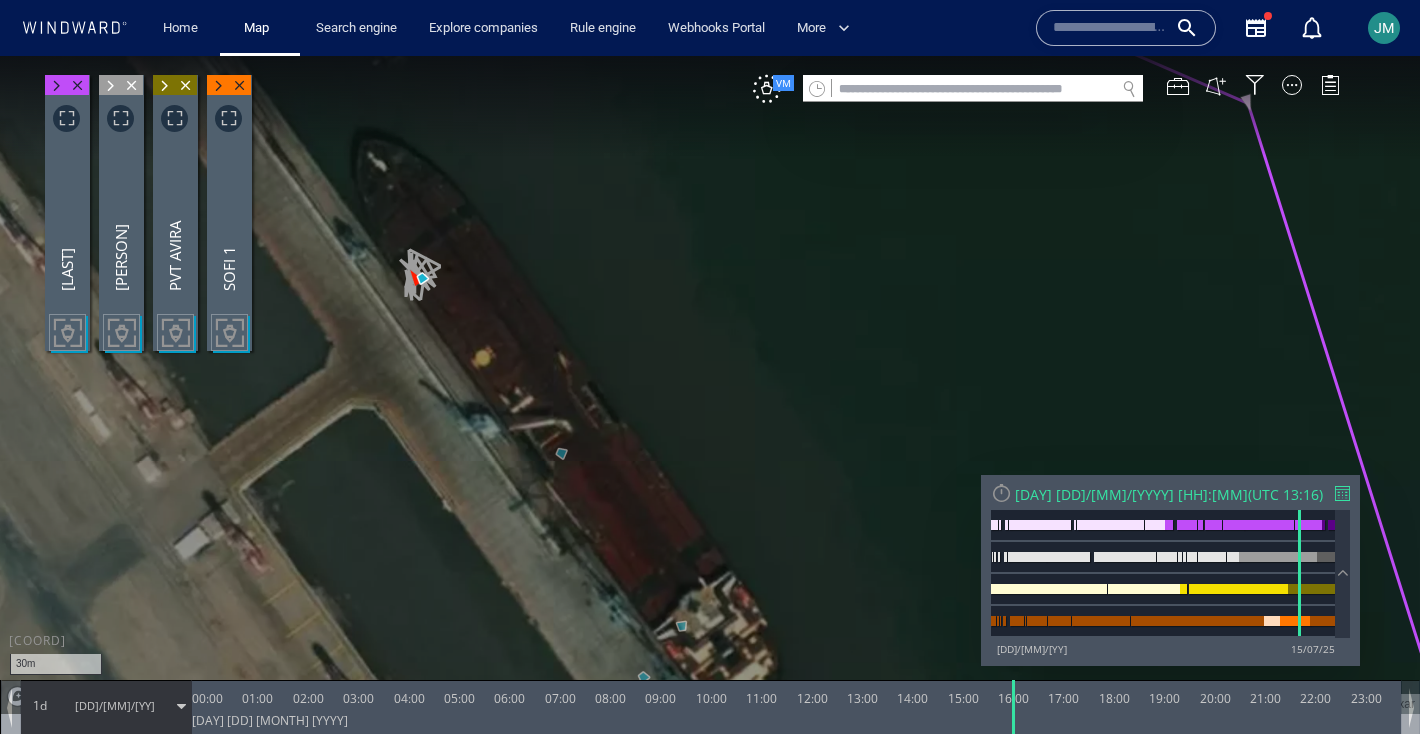 click at bounding box center (710, 385) 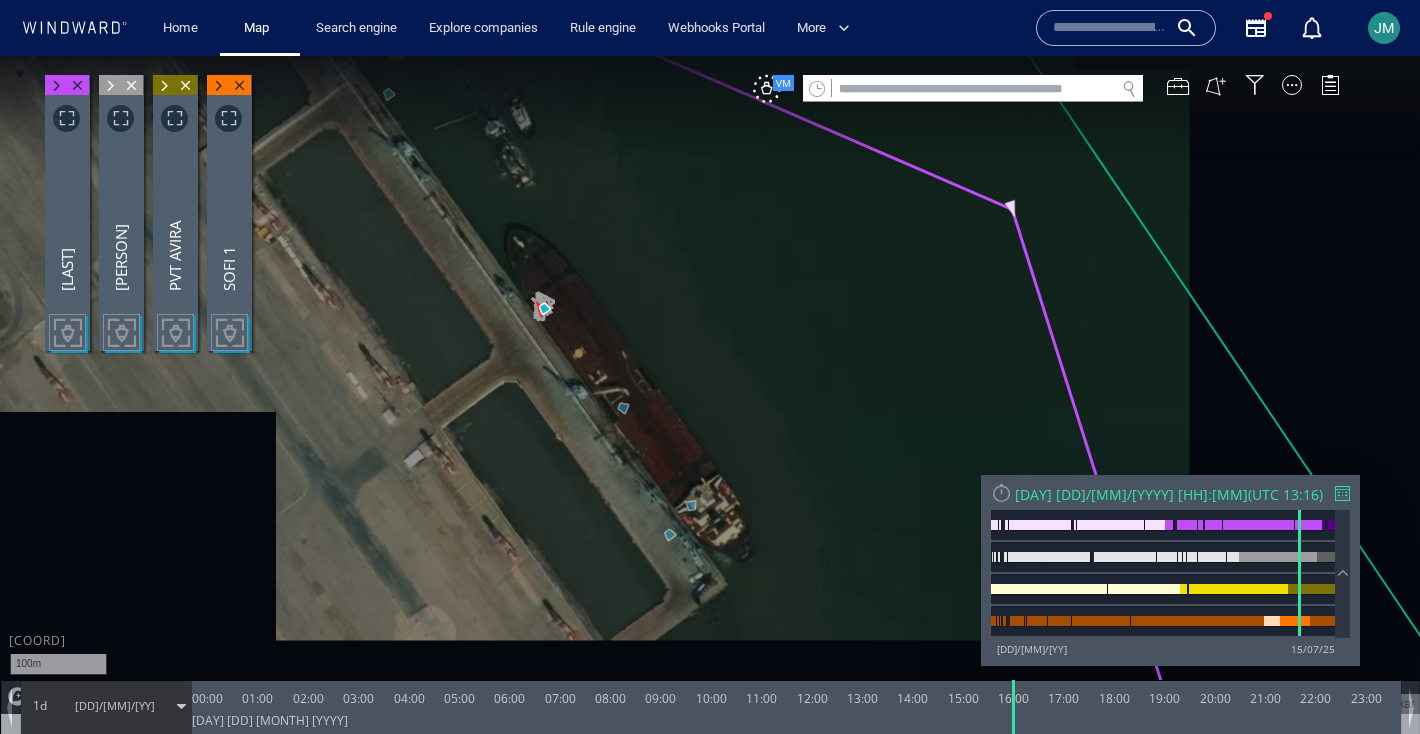 drag, startPoint x: 702, startPoint y: 341, endPoint x: 772, endPoint y: 424, distance: 108.57716 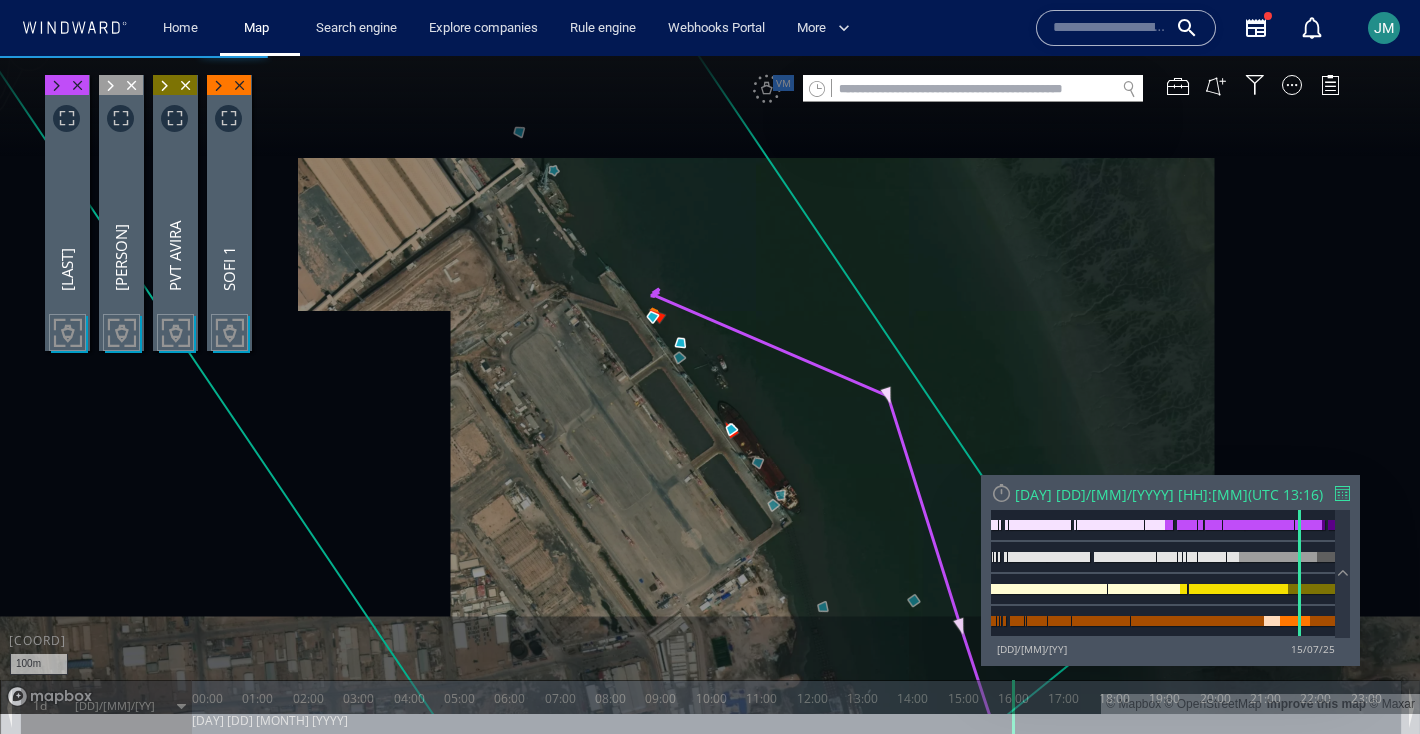 drag, startPoint x: 756, startPoint y: 341, endPoint x: 787, endPoint y: 439, distance: 102.78619 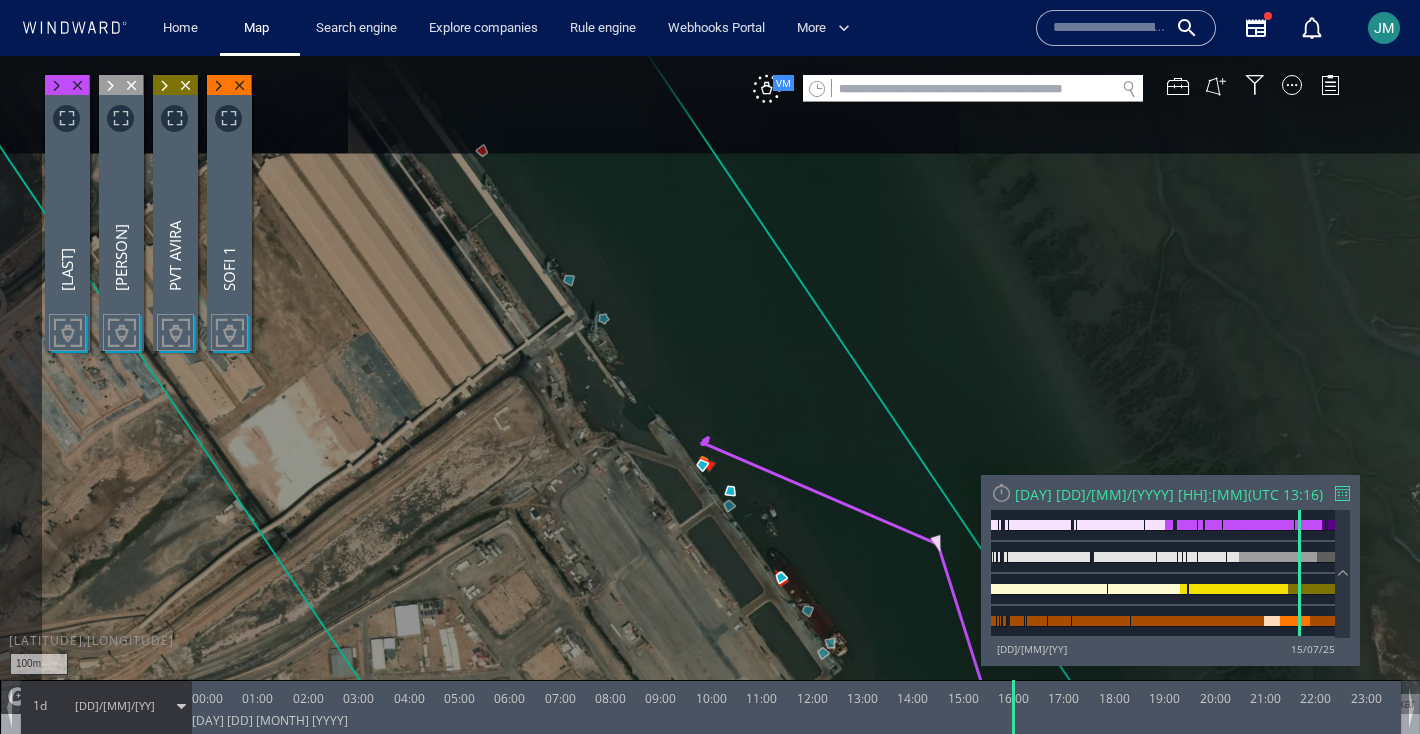 drag, startPoint x: 698, startPoint y: 302, endPoint x: 740, endPoint y: 363, distance: 74.06078 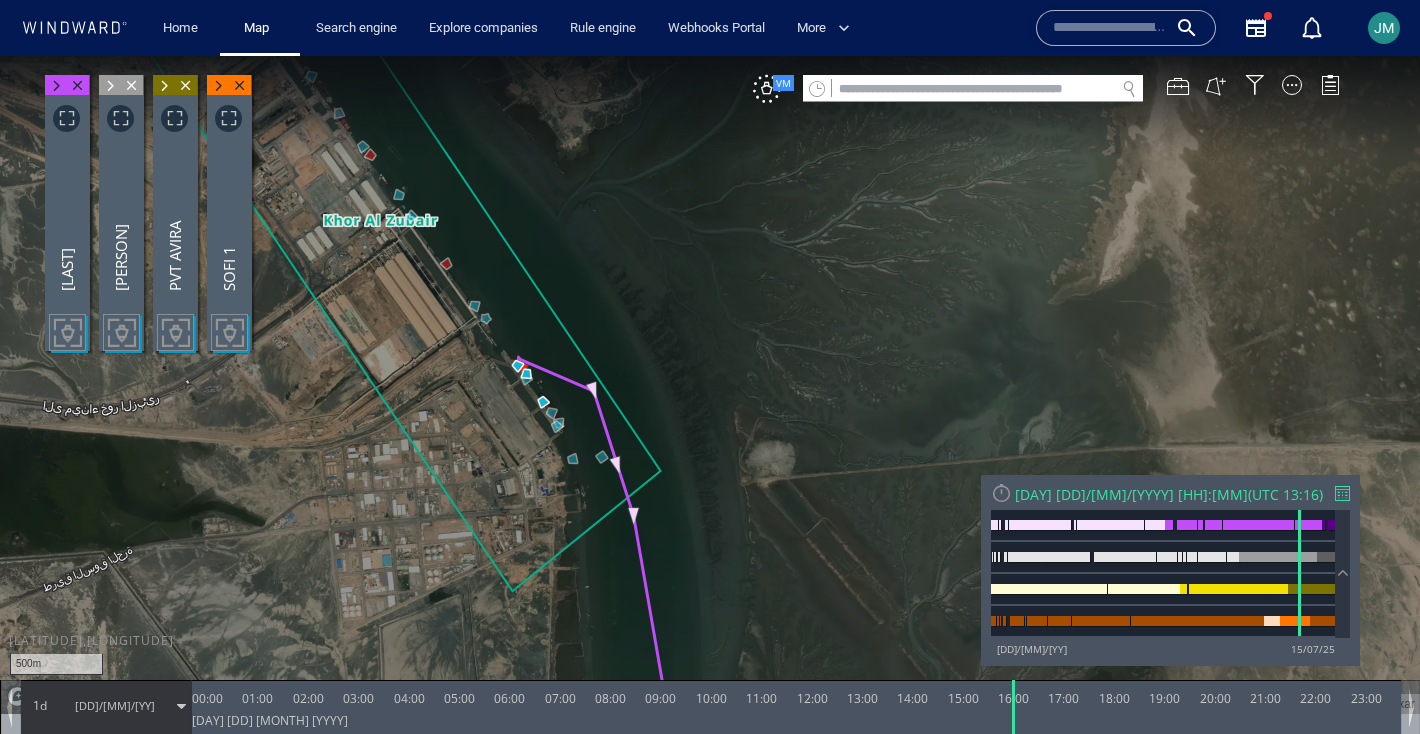 drag, startPoint x: 539, startPoint y: 304, endPoint x: 539, endPoint y: 243, distance: 61 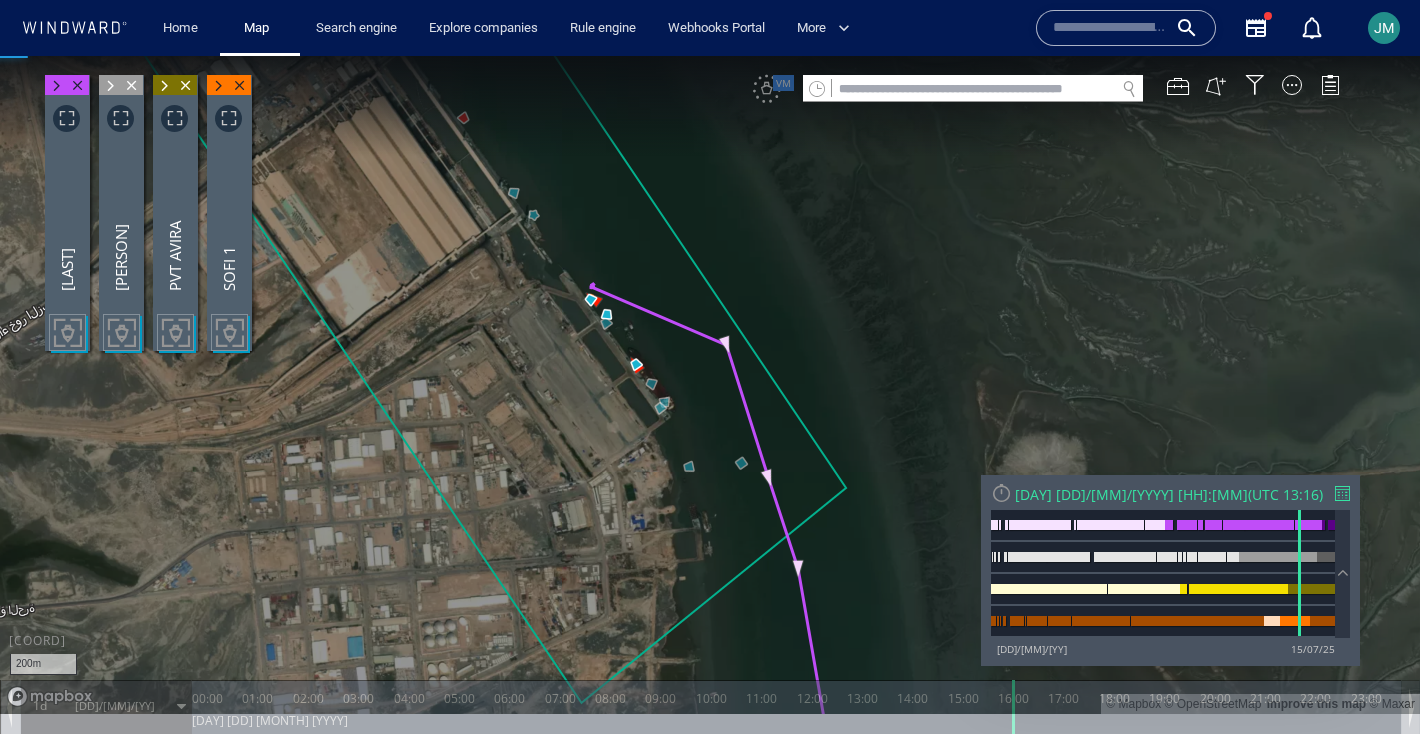 drag, startPoint x: 472, startPoint y: 295, endPoint x: 392, endPoint y: 326, distance: 85.79627 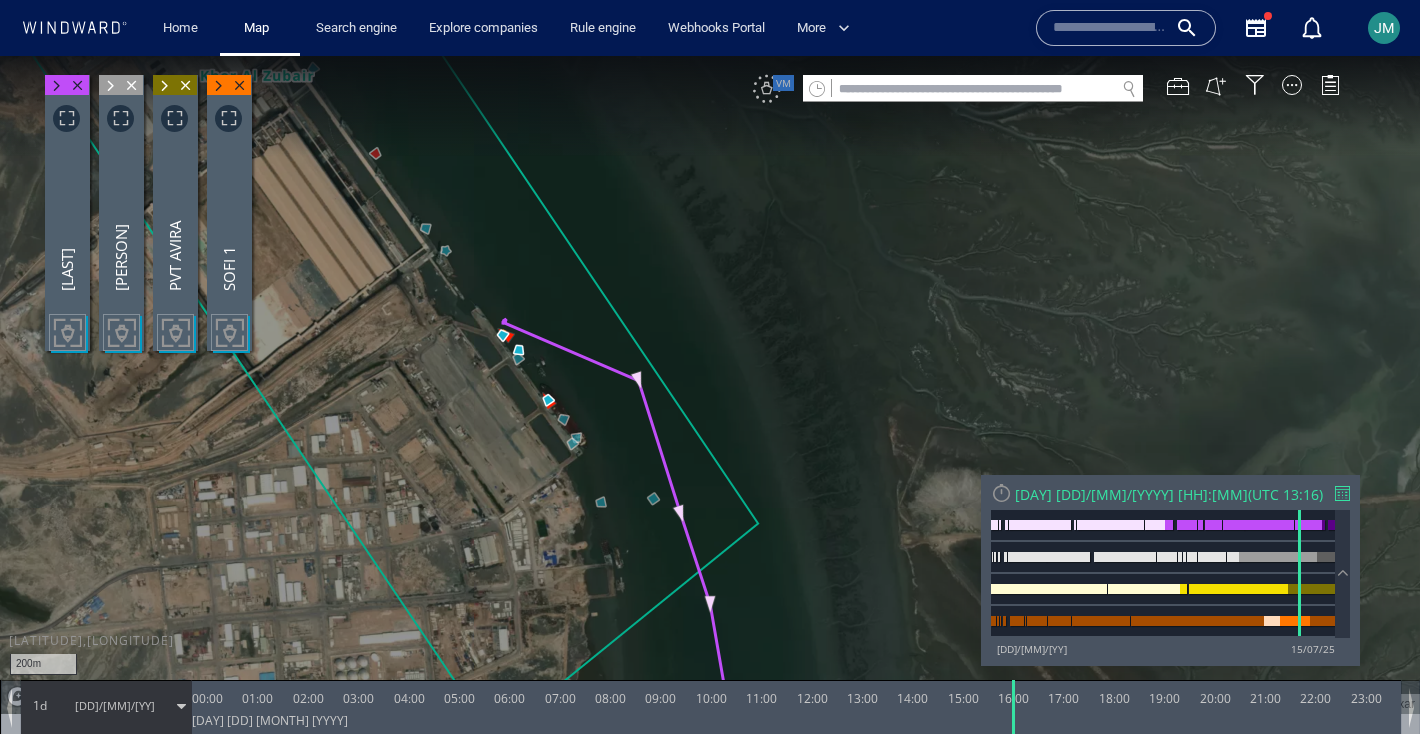 click on "VM" at bounding box center (767, 89) 